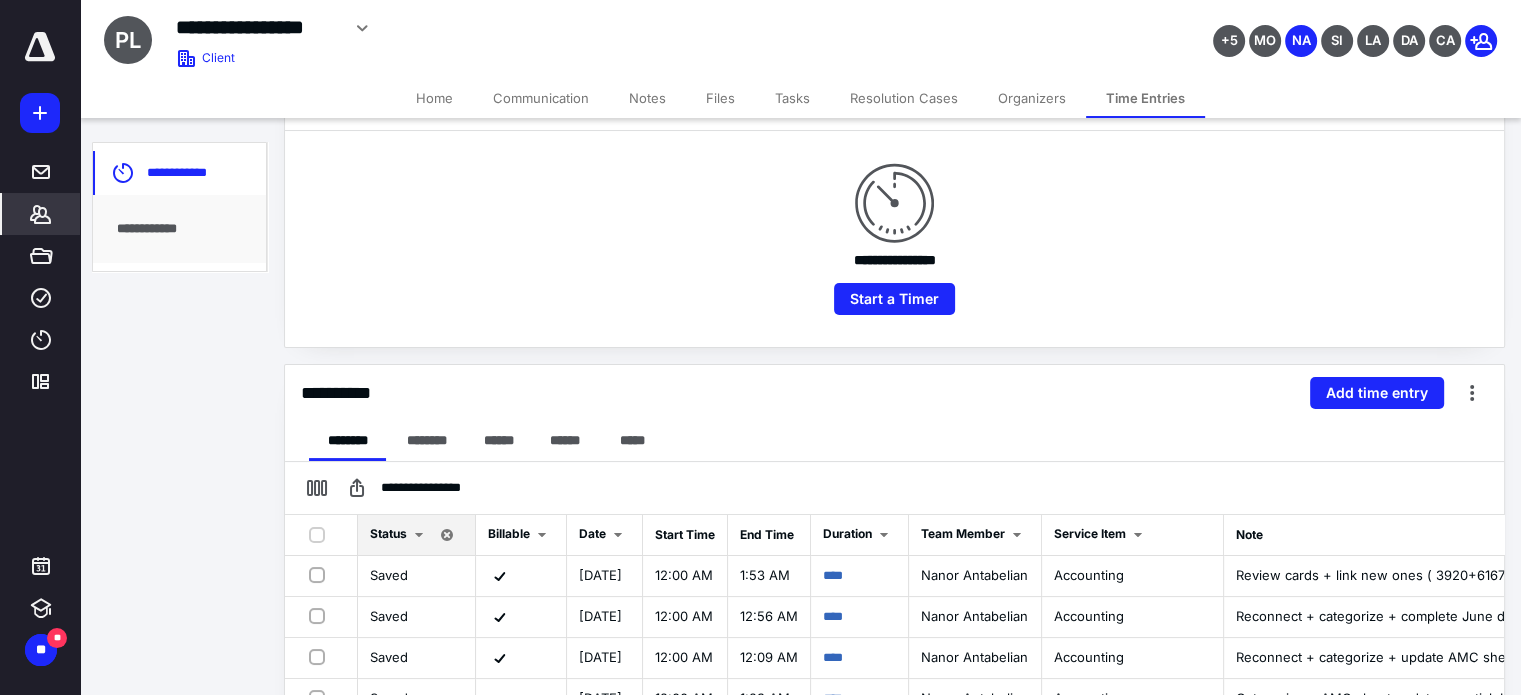 scroll, scrollTop: 200, scrollLeft: 0, axis: vertical 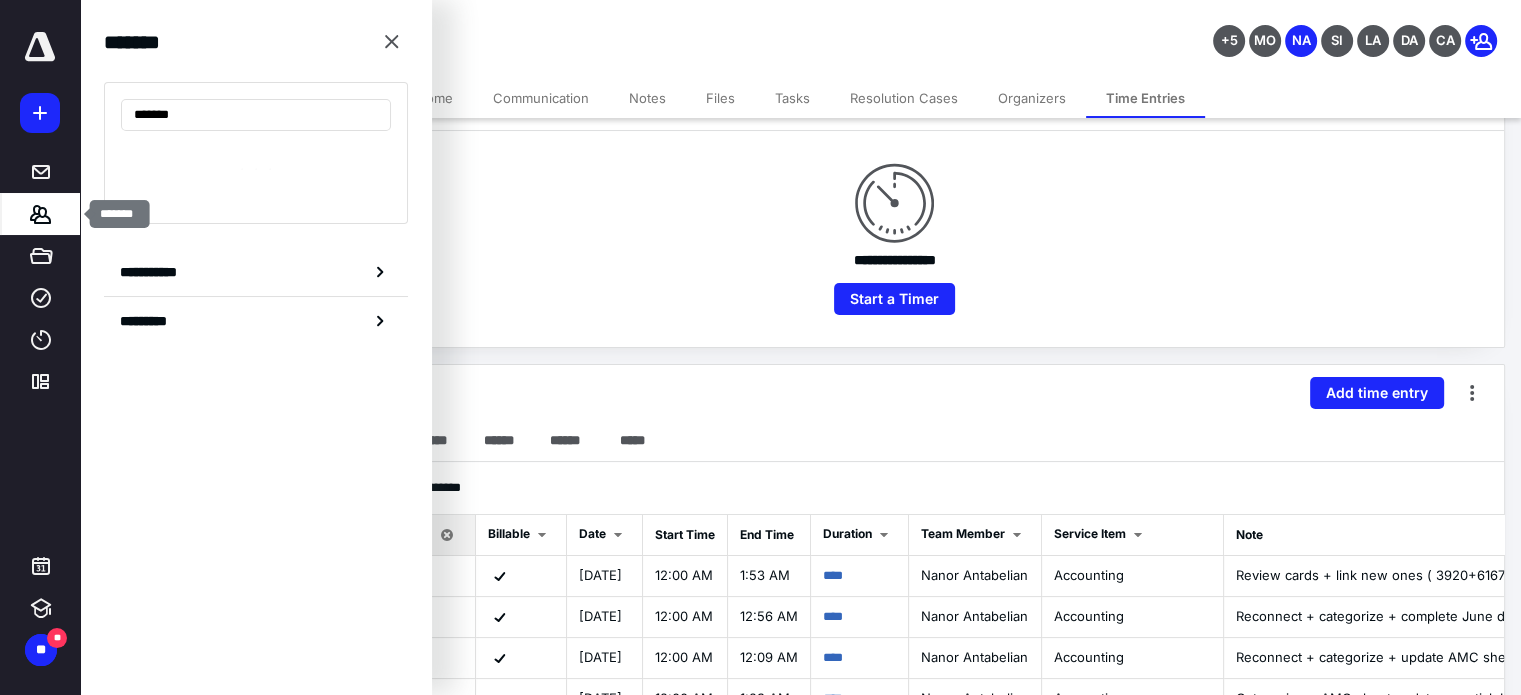 type on "********" 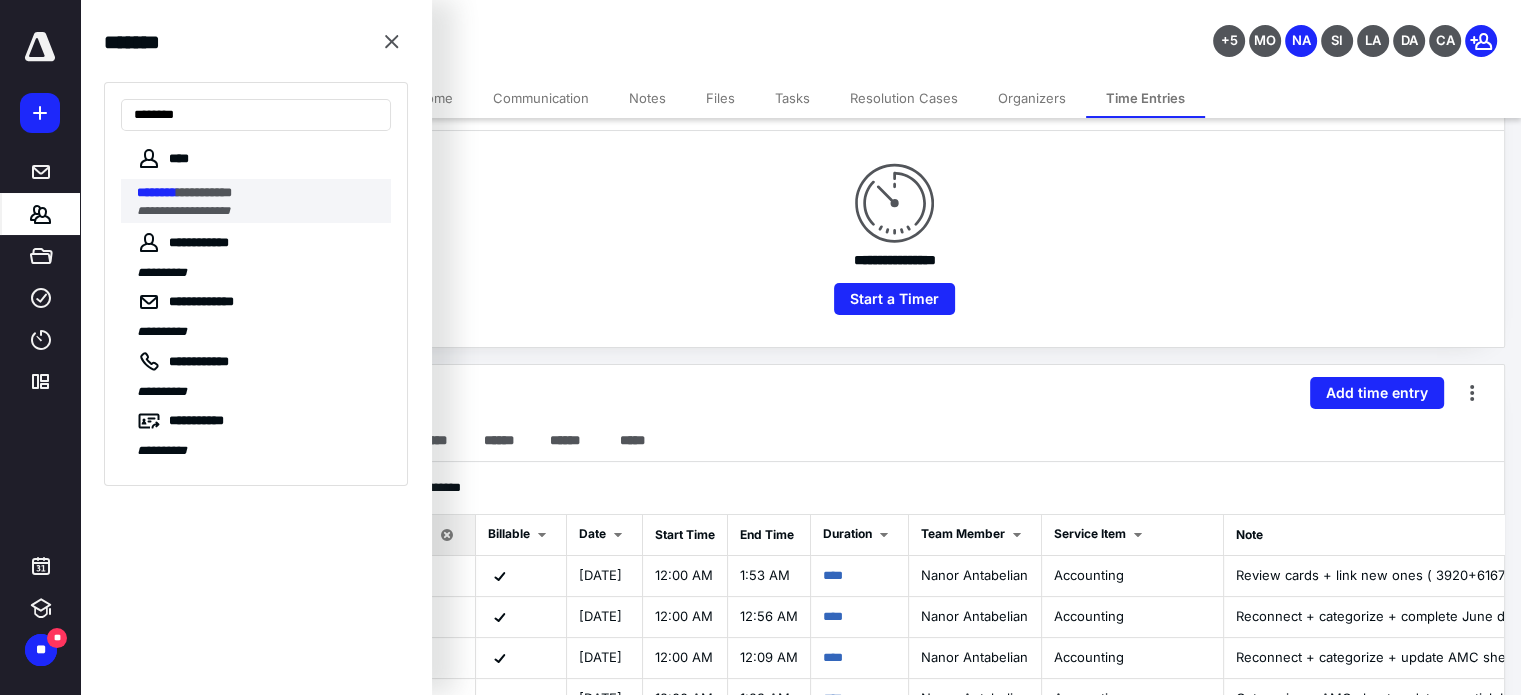 click on "**********" at bounding box center (258, 193) 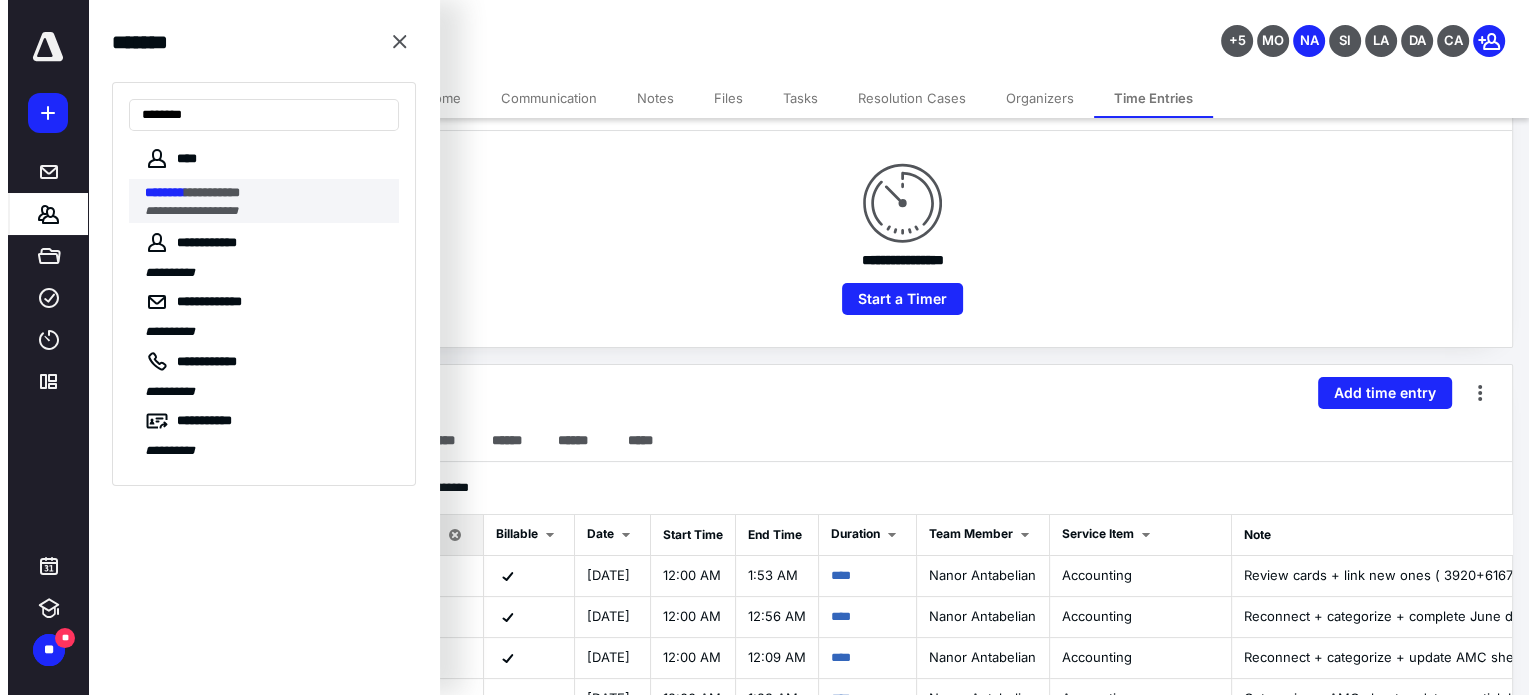 scroll, scrollTop: 0, scrollLeft: 0, axis: both 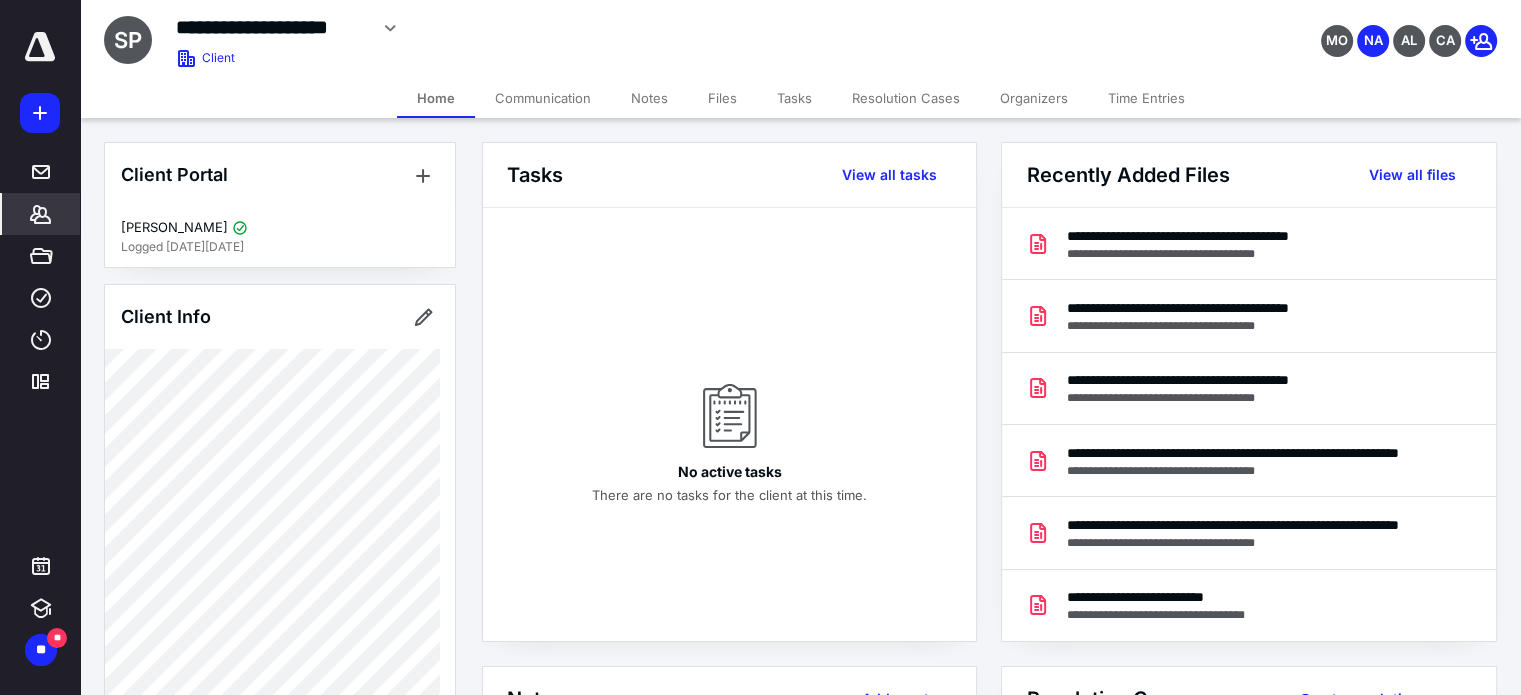 click on "Files" at bounding box center (722, 98) 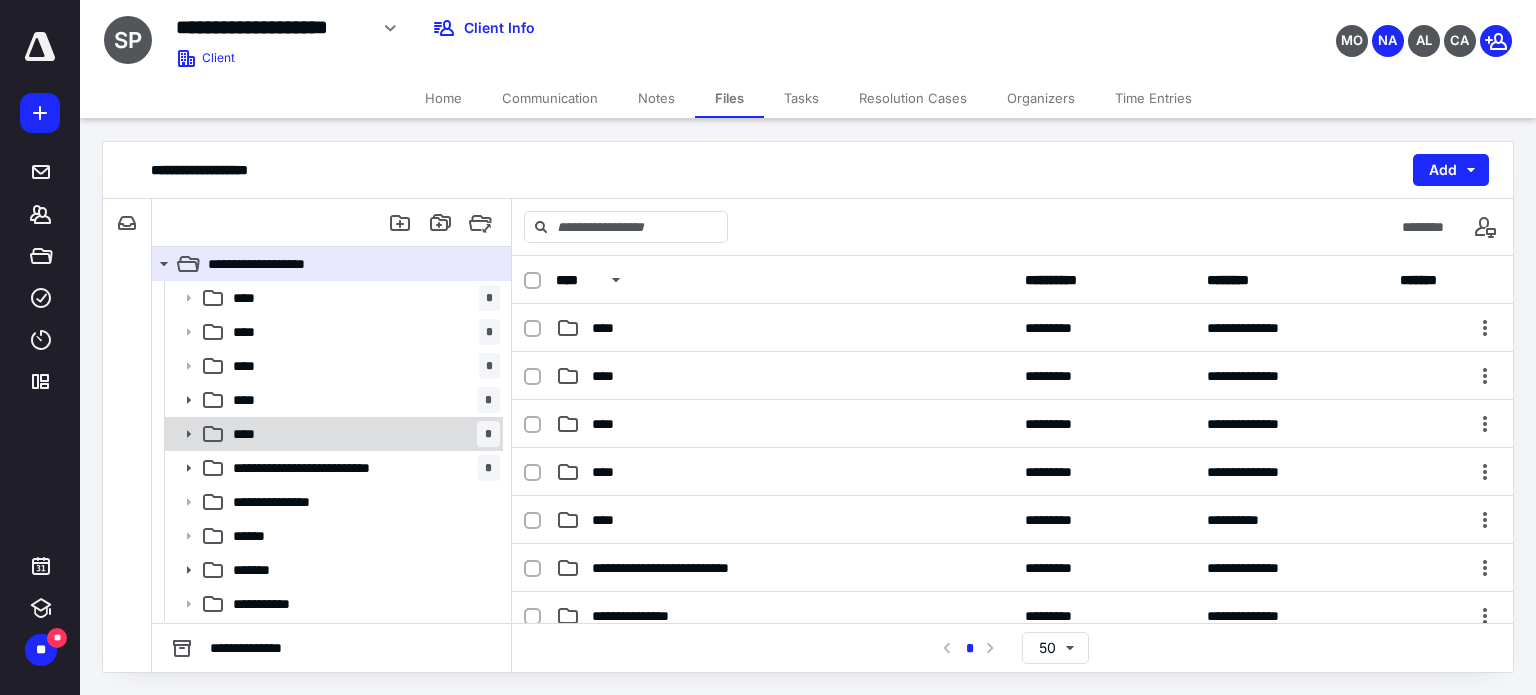 click on "**** *" at bounding box center (332, 434) 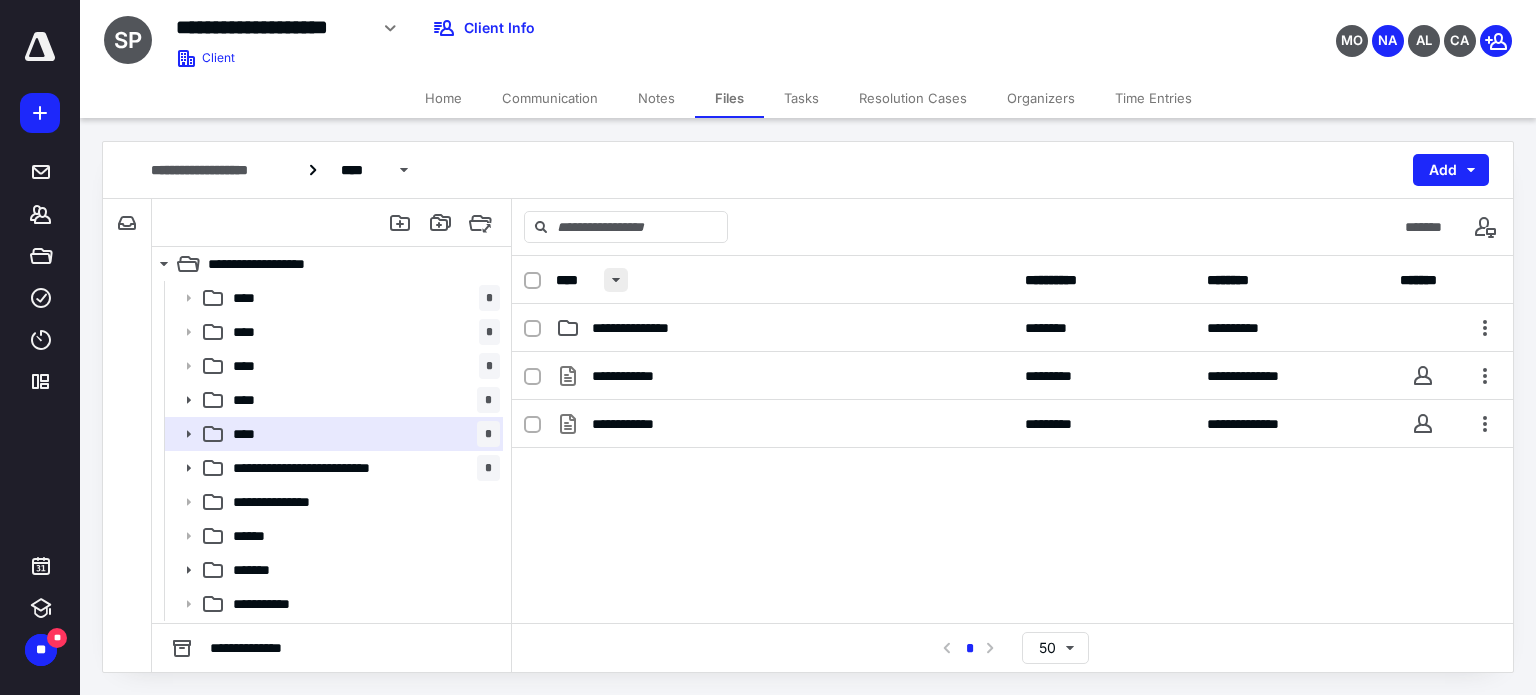 click at bounding box center (616, 280) 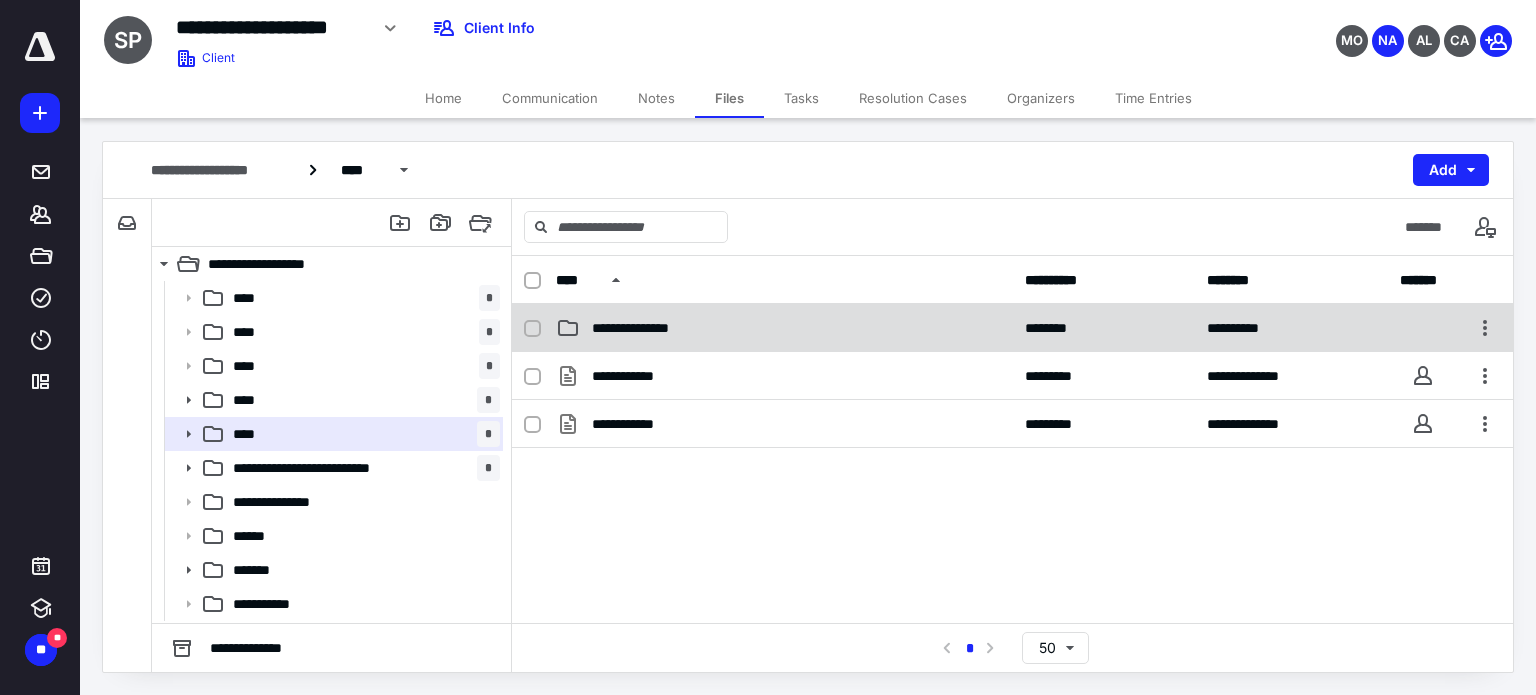 click on "**********" at bounding box center [648, 328] 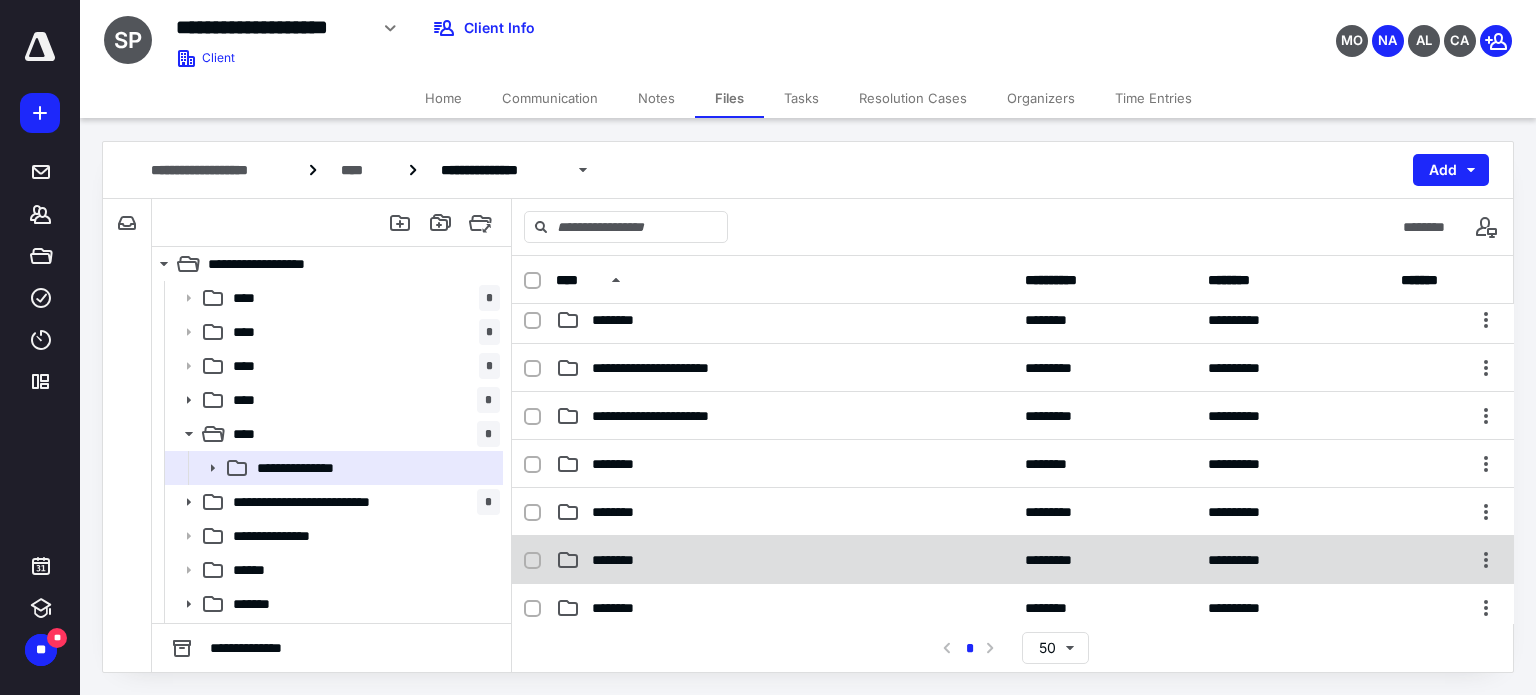 scroll, scrollTop: 500, scrollLeft: 0, axis: vertical 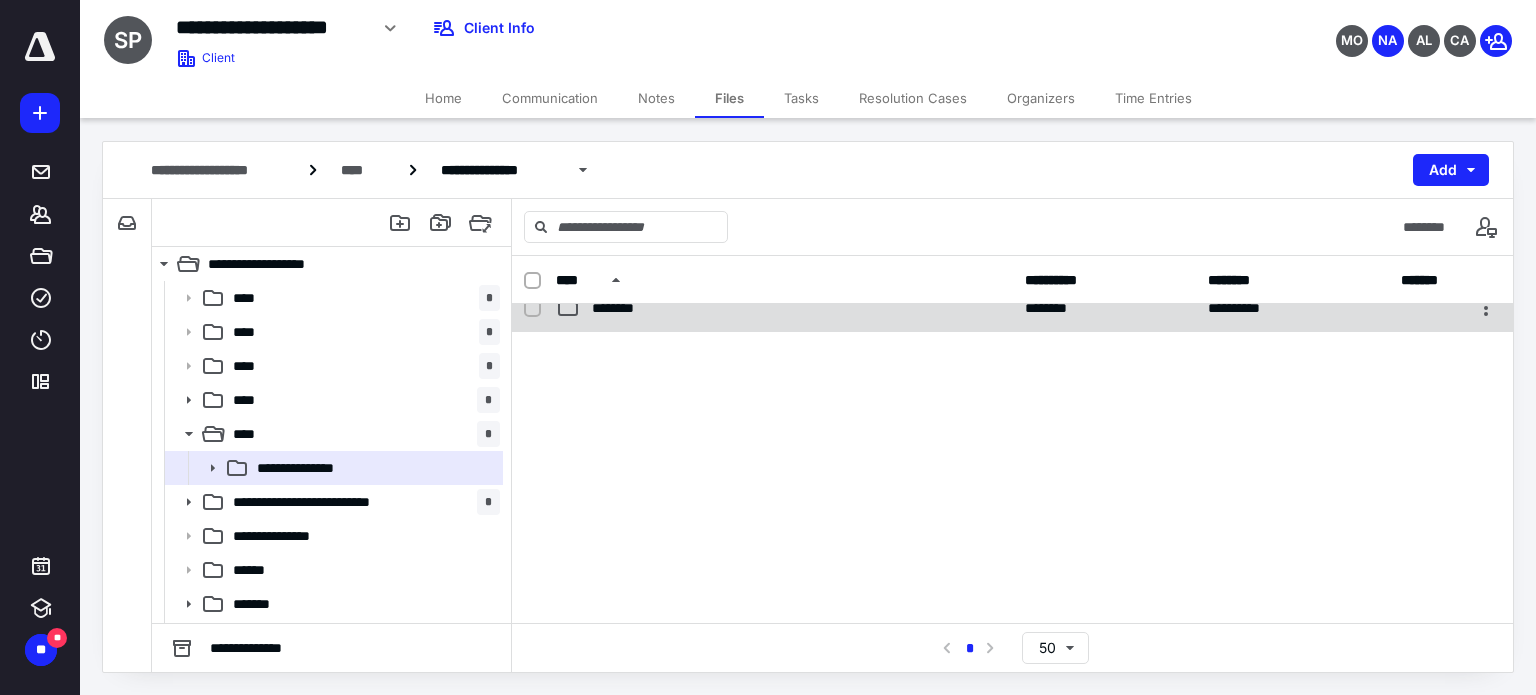 click on "********" at bounding box center (625, 308) 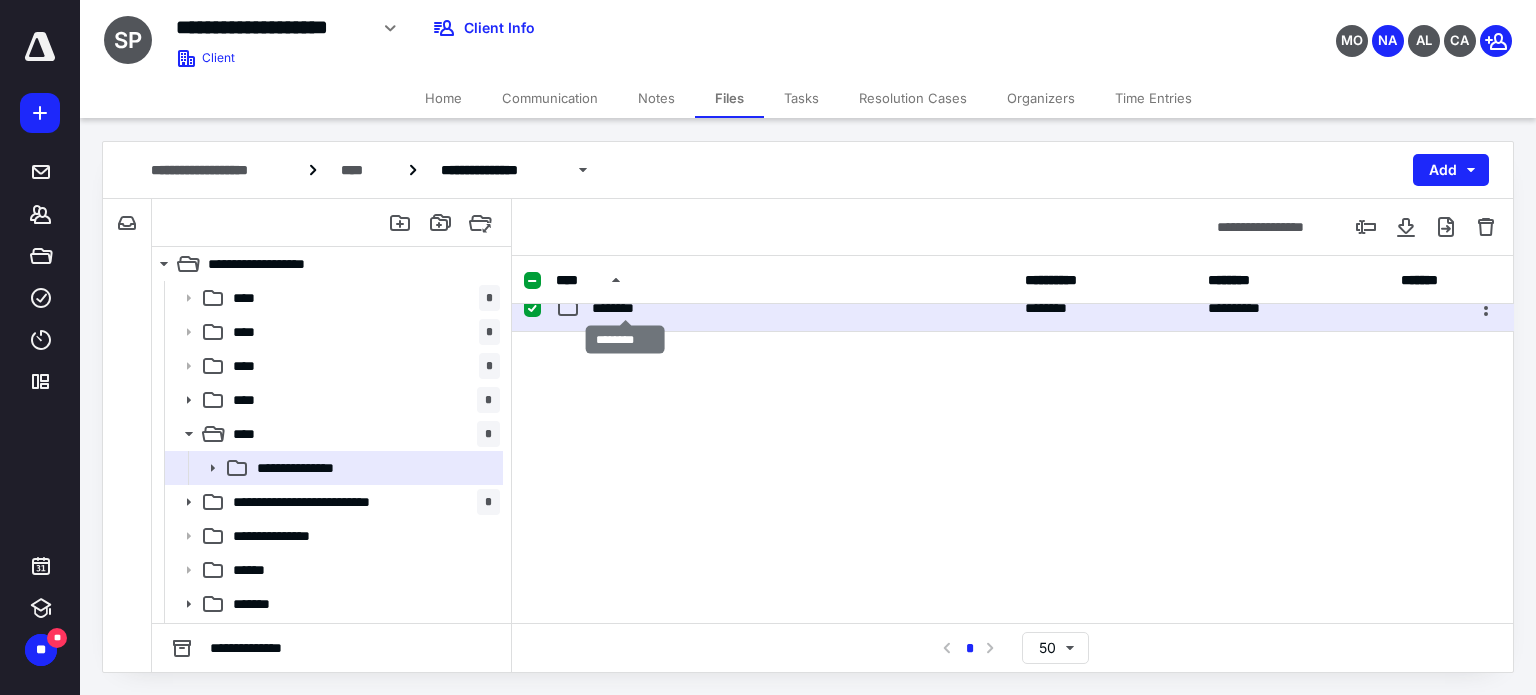 click on "********" at bounding box center [625, 308] 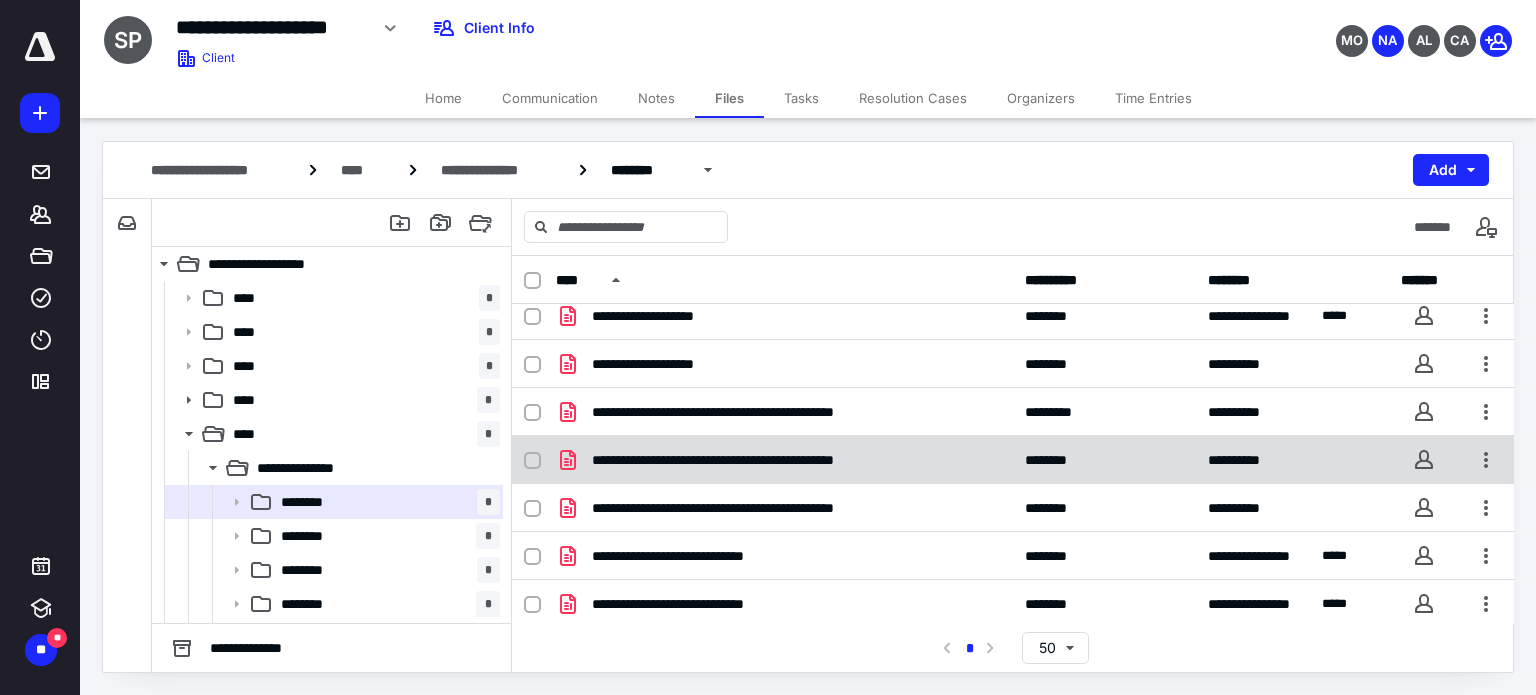 scroll, scrollTop: 14, scrollLeft: 0, axis: vertical 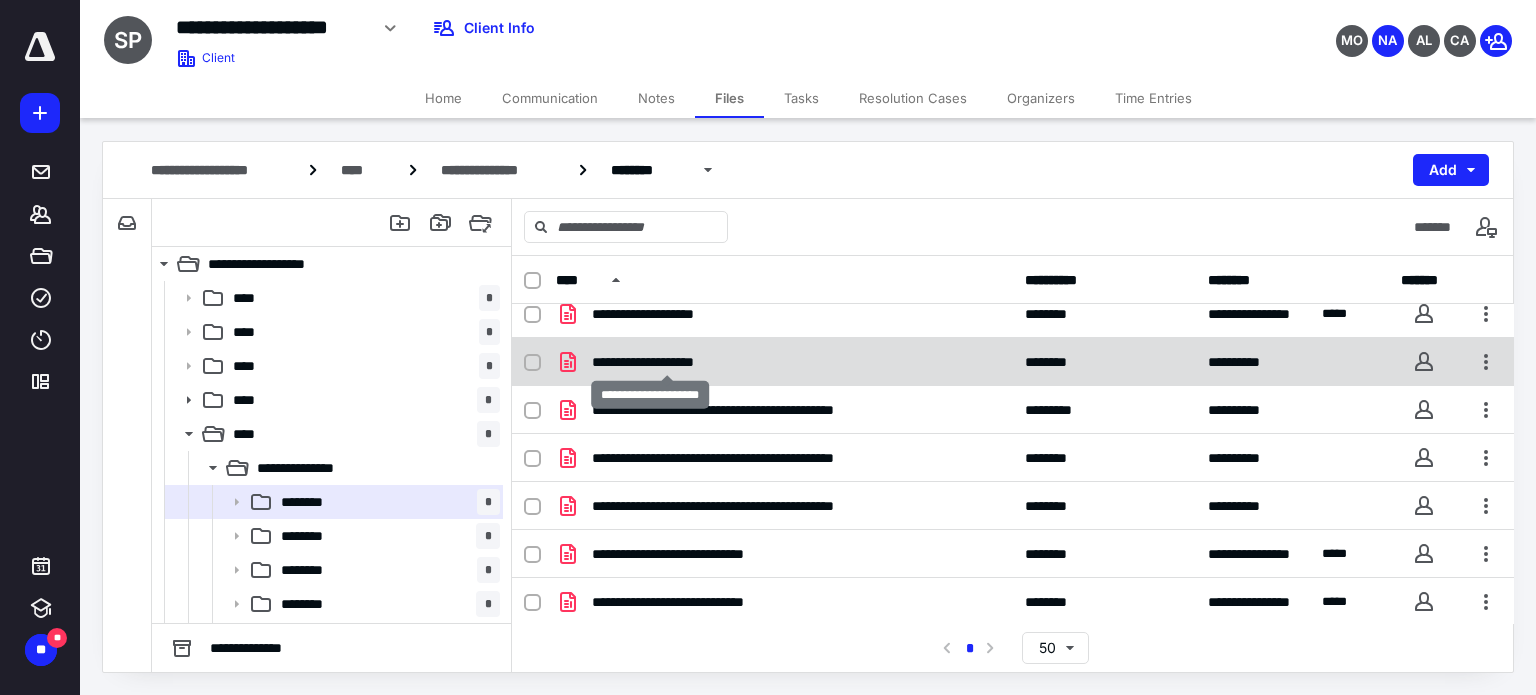 click on "**********" at bounding box center (667, 362) 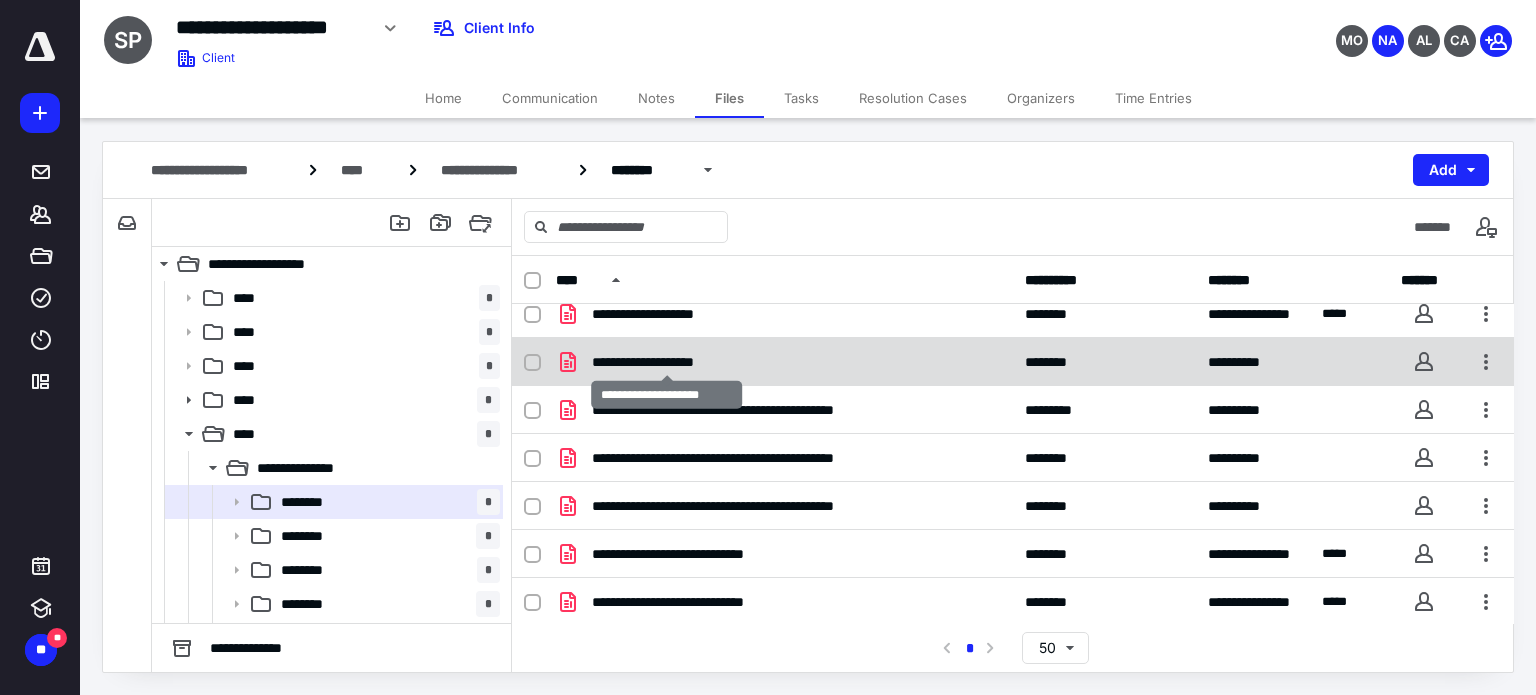 click on "**********" at bounding box center [667, 362] 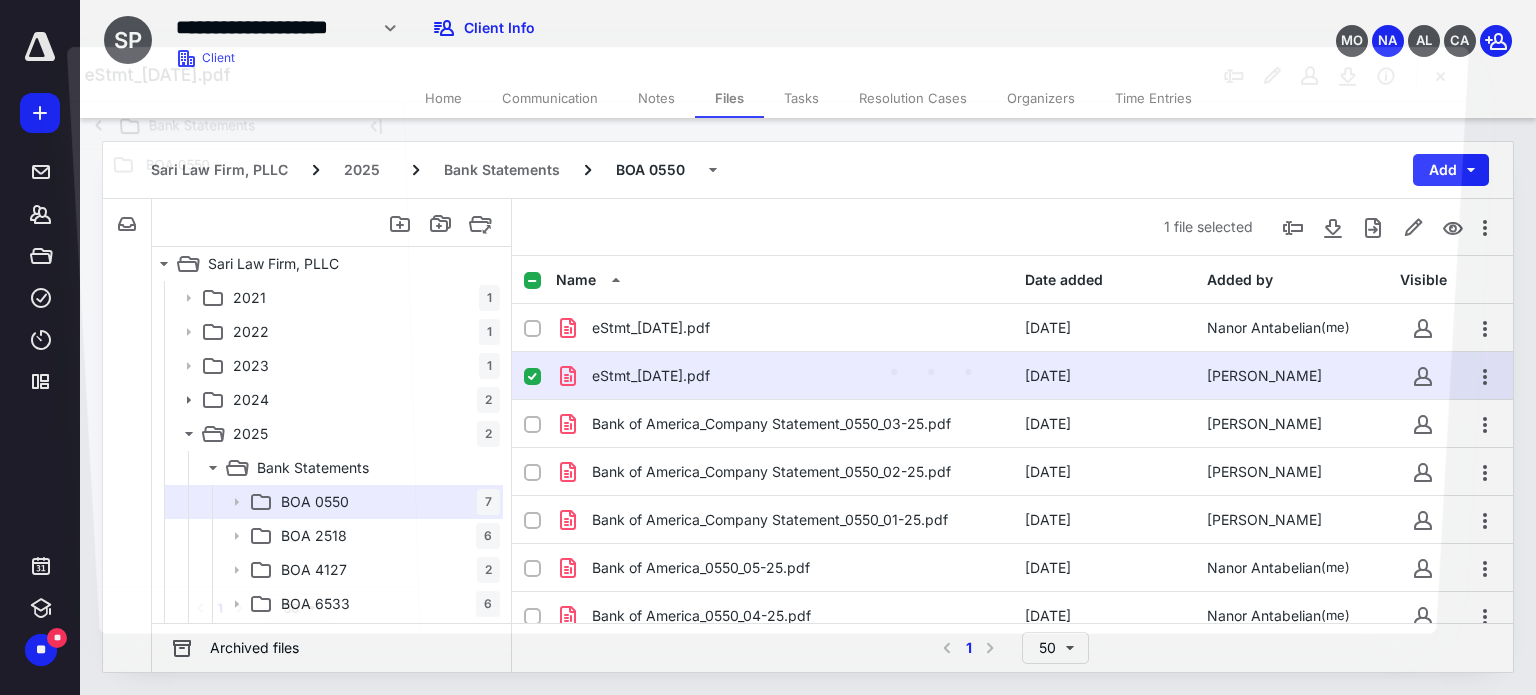 scroll, scrollTop: 14, scrollLeft: 0, axis: vertical 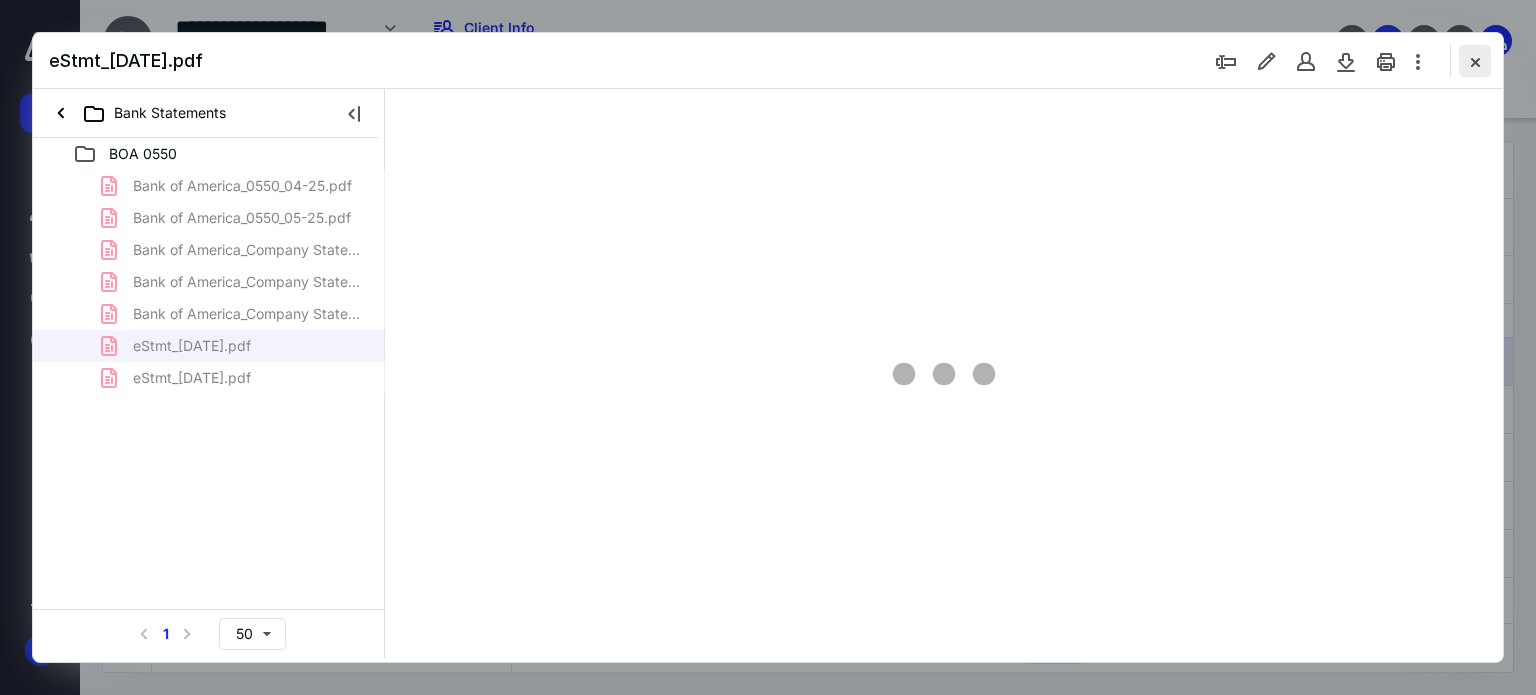 click at bounding box center (1475, 61) 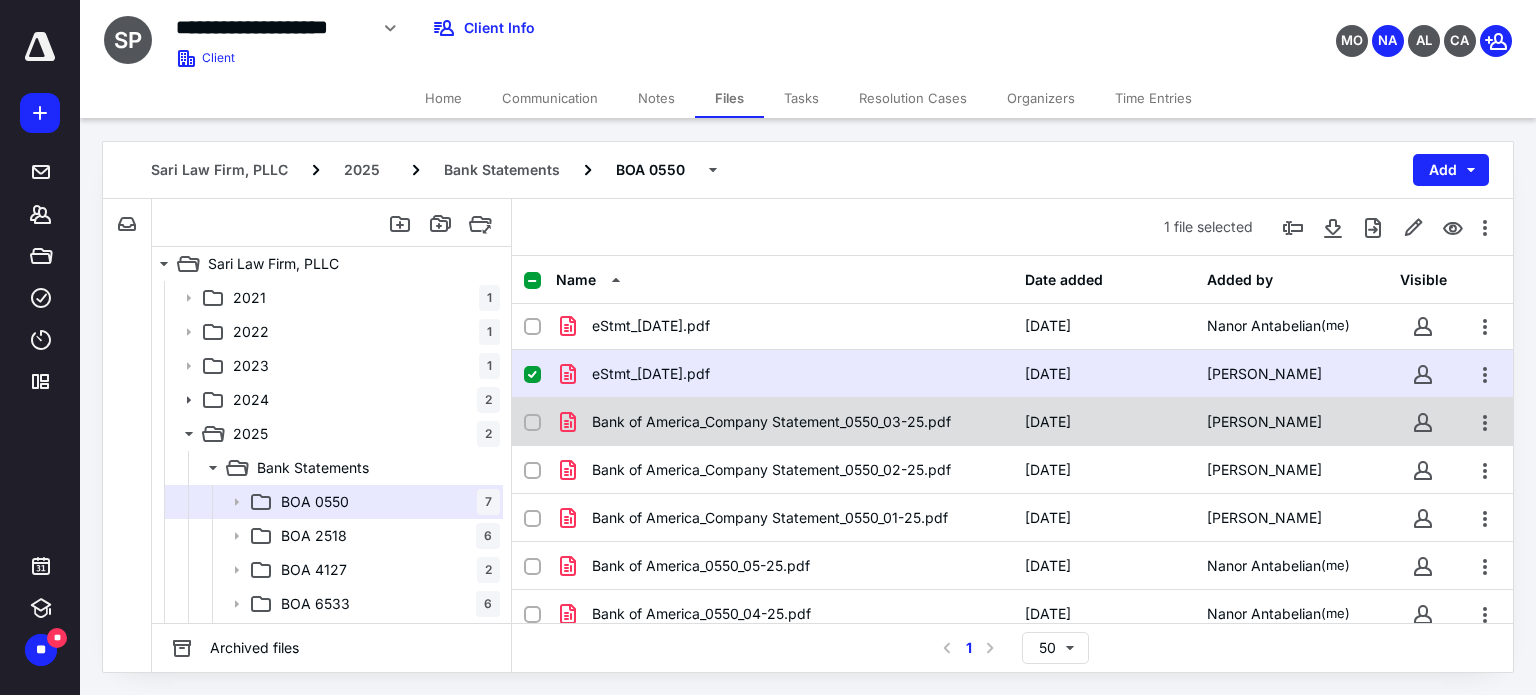 scroll, scrollTop: 0, scrollLeft: 0, axis: both 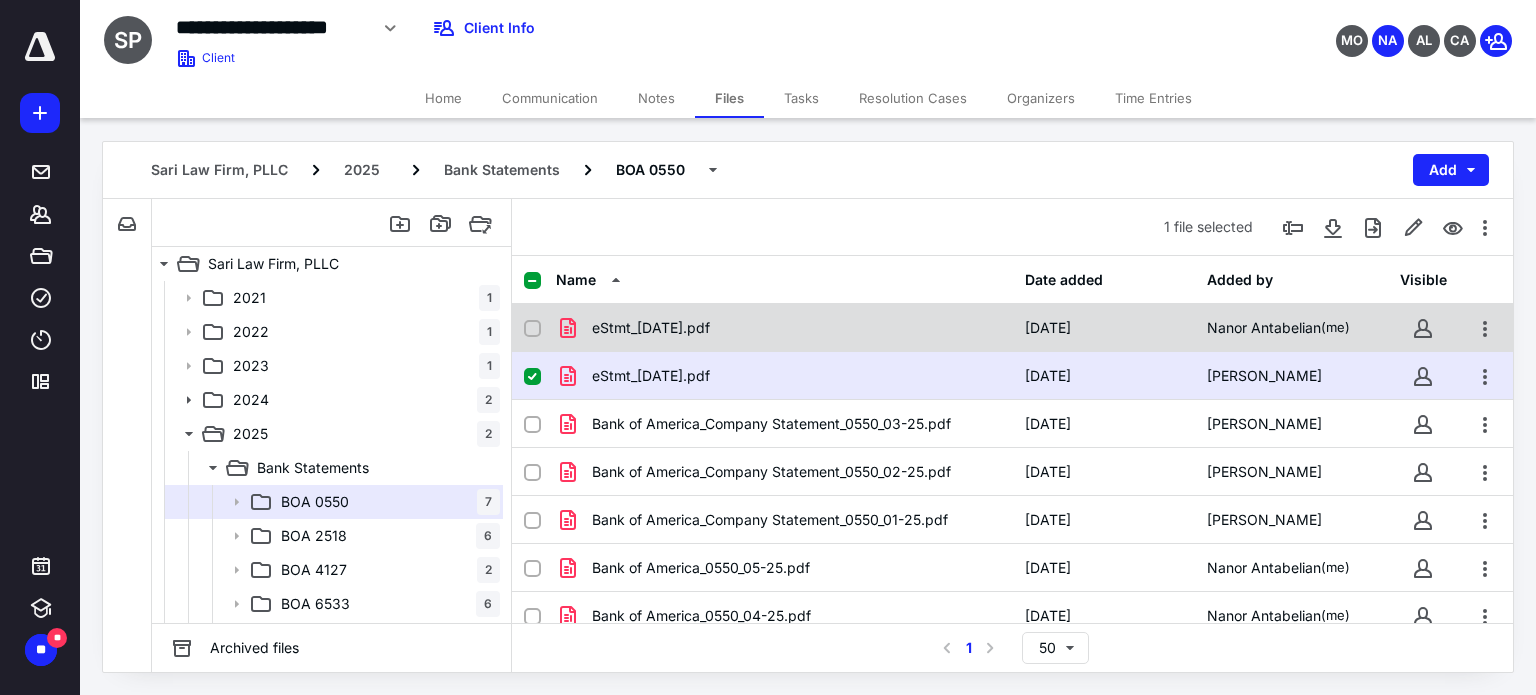 click on "eStmt_[DATE].pdf" at bounding box center (784, 328) 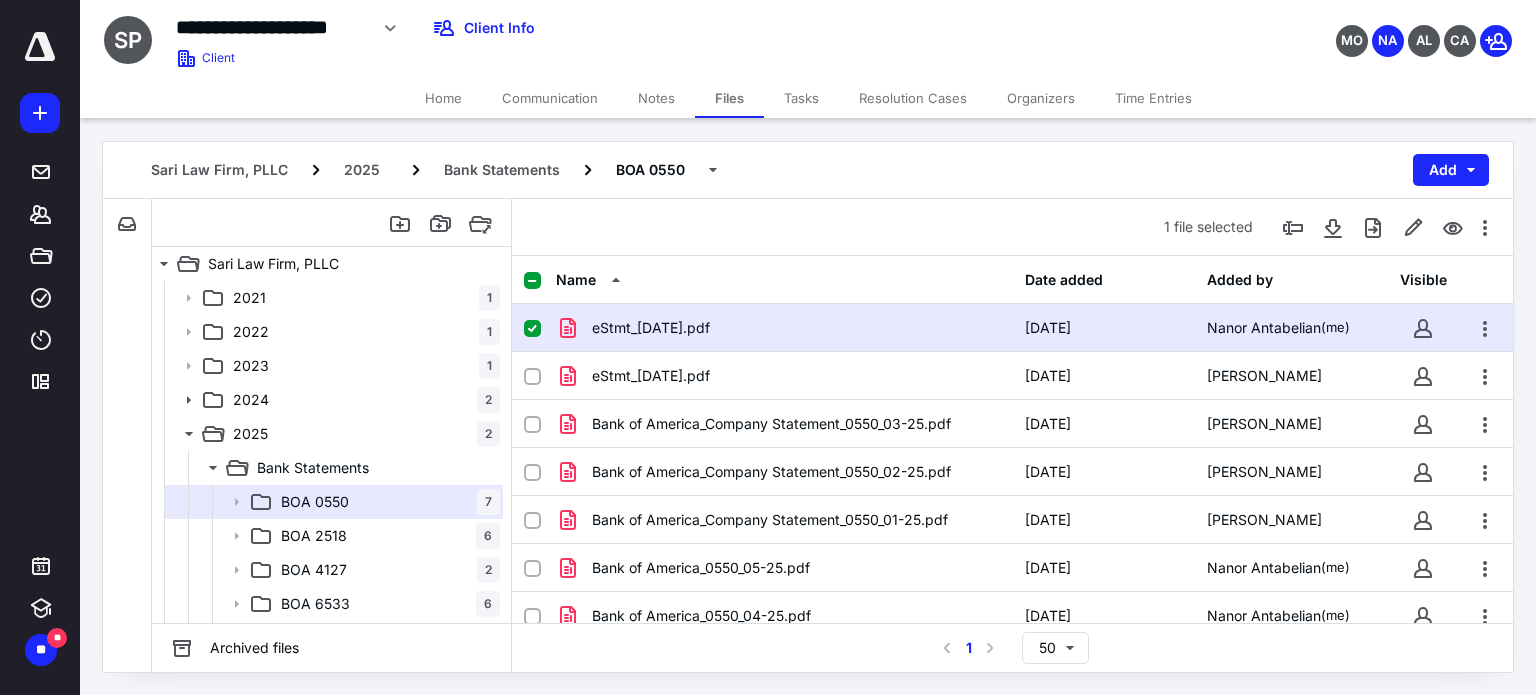 click on "eStmt_[DATE].pdf" at bounding box center (784, 328) 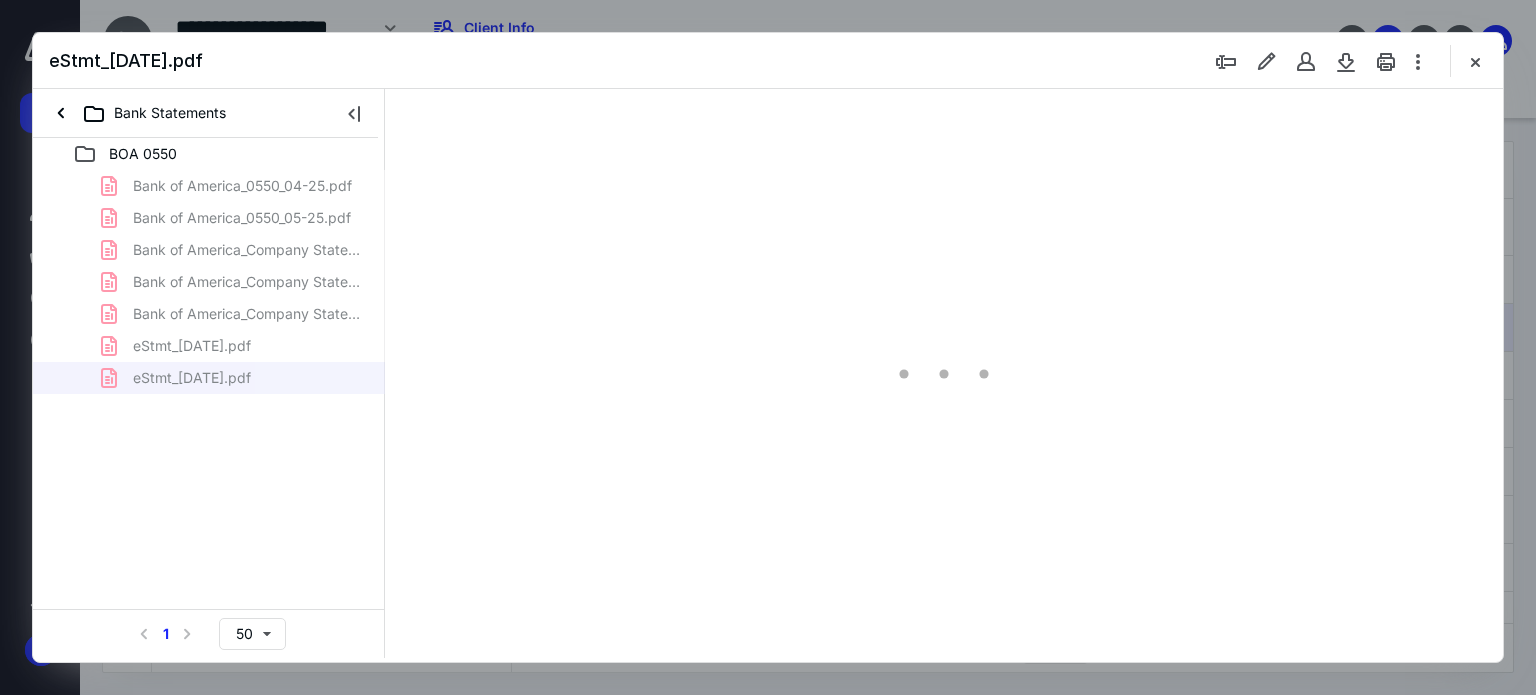 scroll, scrollTop: 0, scrollLeft: 0, axis: both 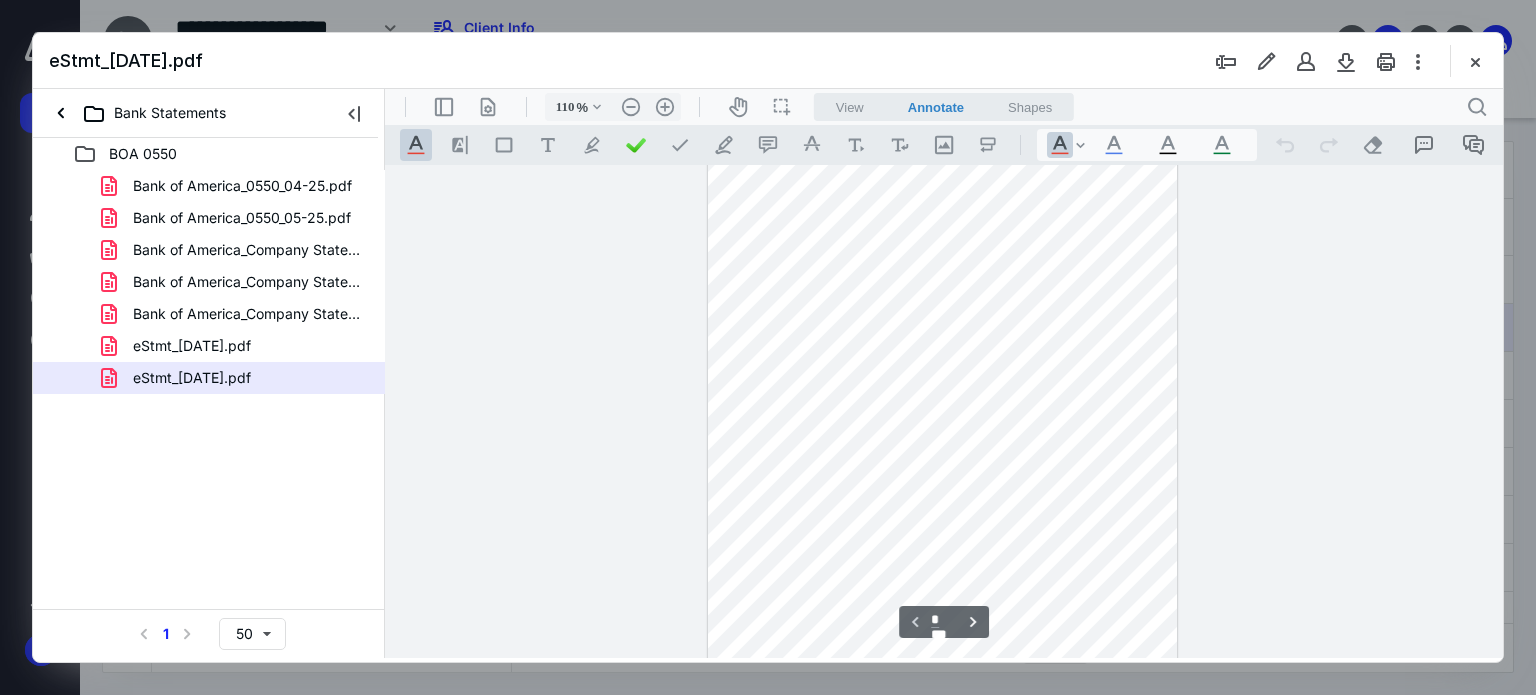 type on "135" 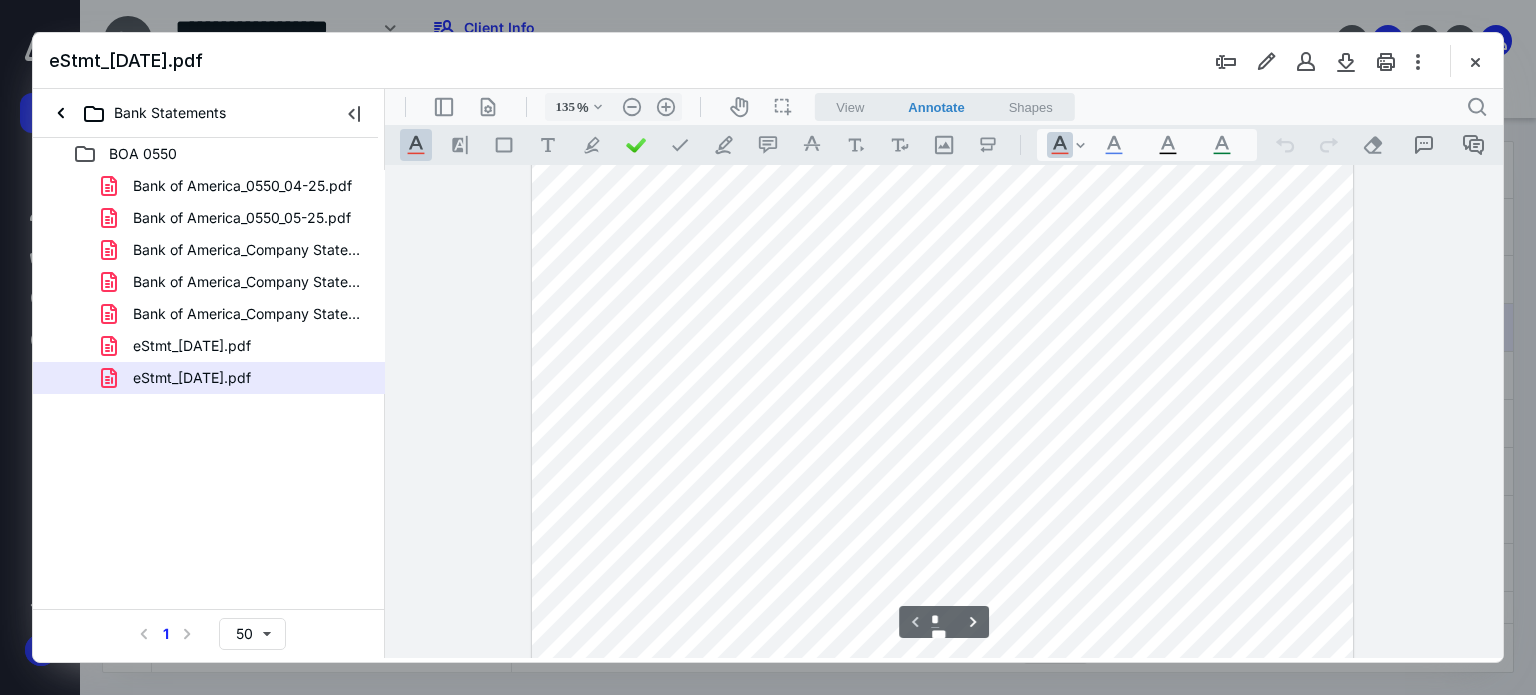 scroll, scrollTop: 108, scrollLeft: 0, axis: vertical 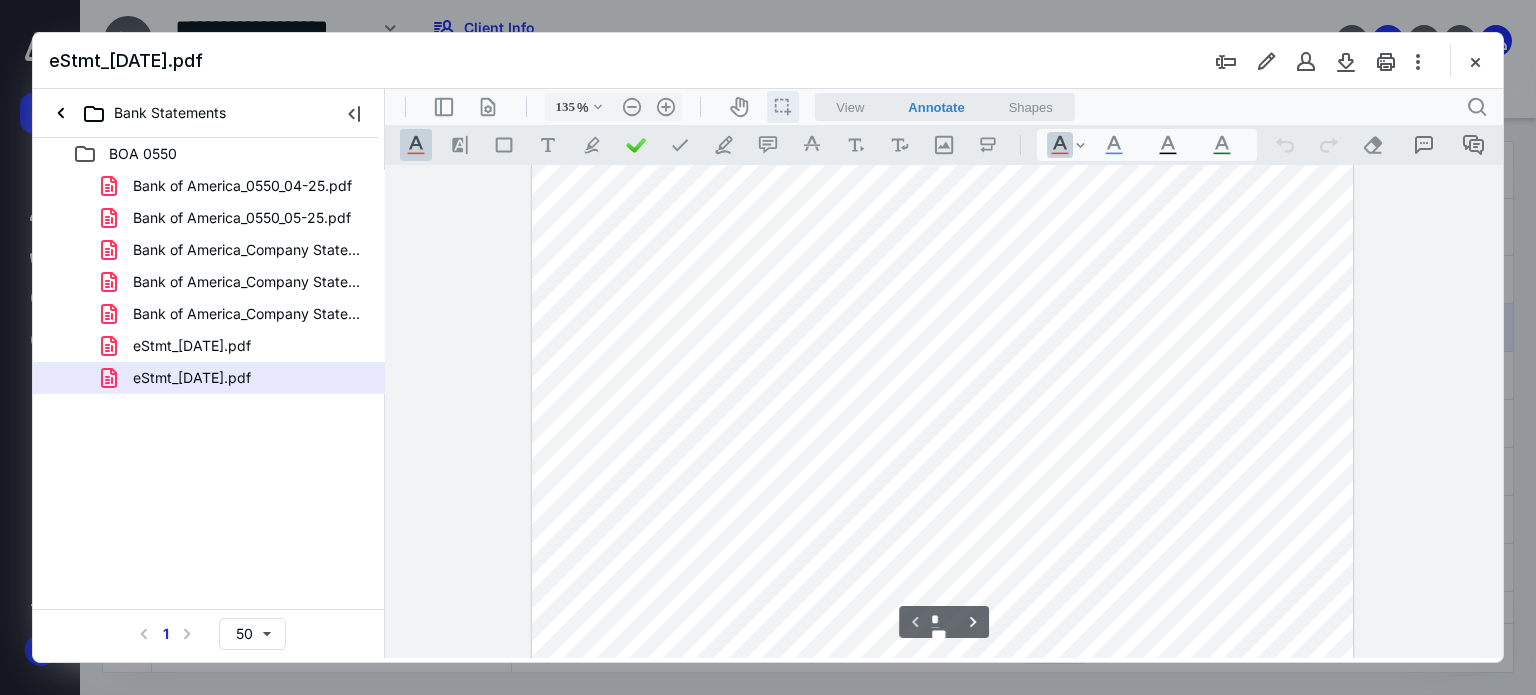 click on "icon / operation / multi select" at bounding box center (783, 107) 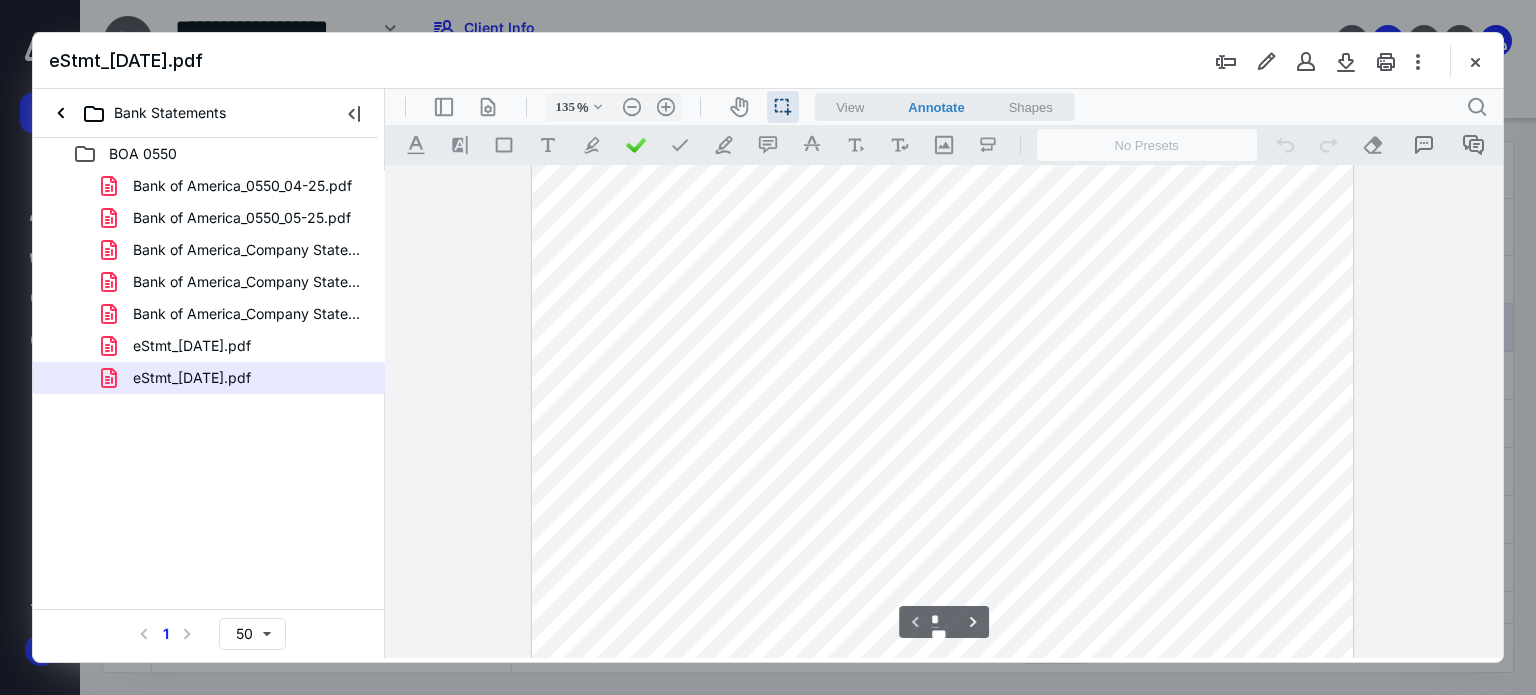 drag, startPoint x: 1259, startPoint y: 433, endPoint x: 1314, endPoint y: 440, distance: 55.443665 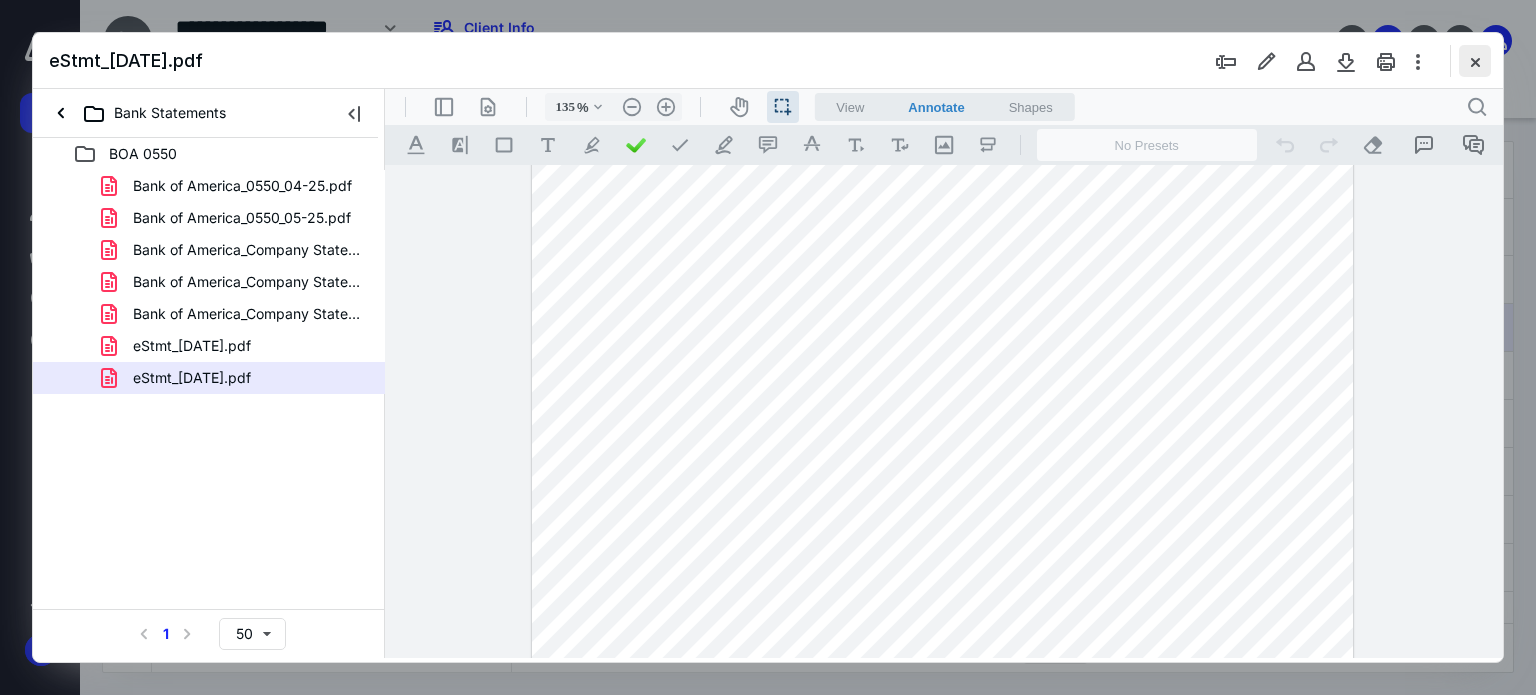 click at bounding box center [1475, 61] 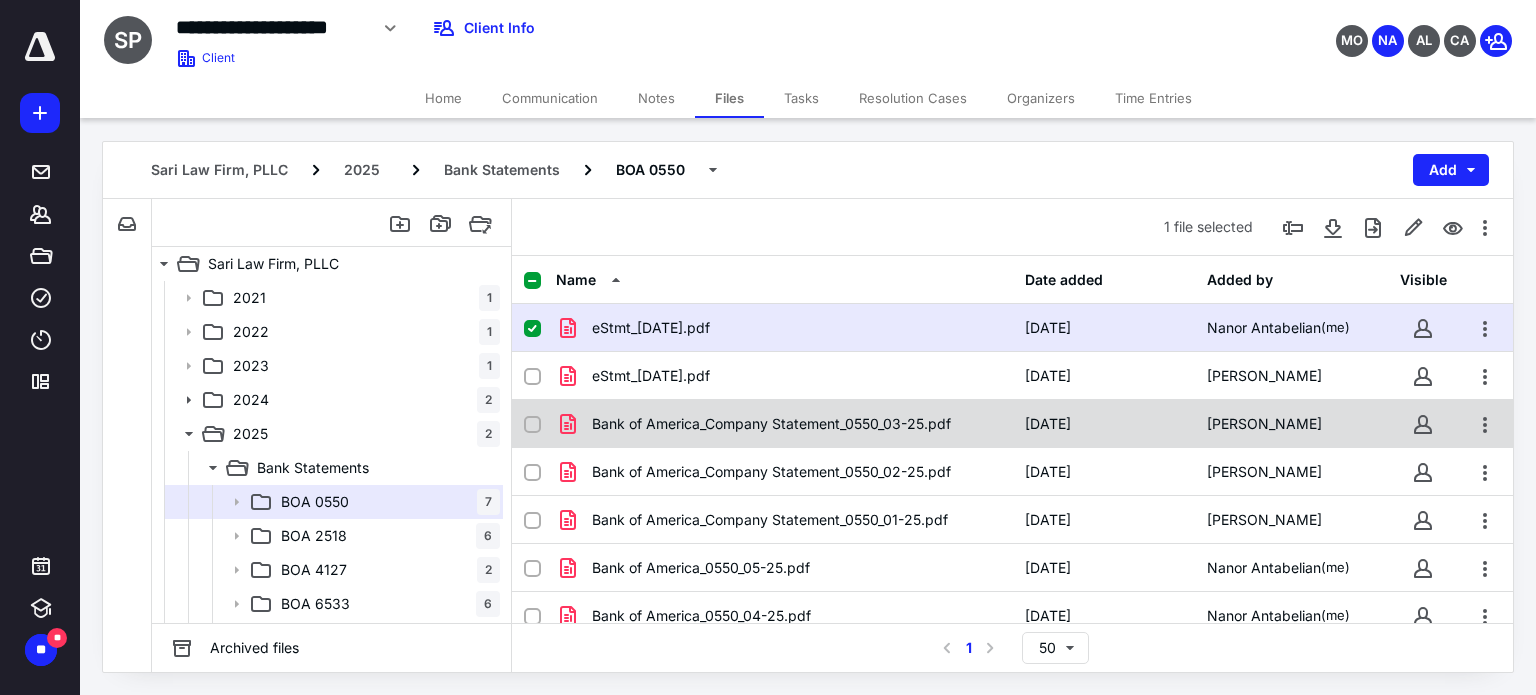 click on "Bank of America_Company Statement_0550_03-25.pdf" at bounding box center [771, 424] 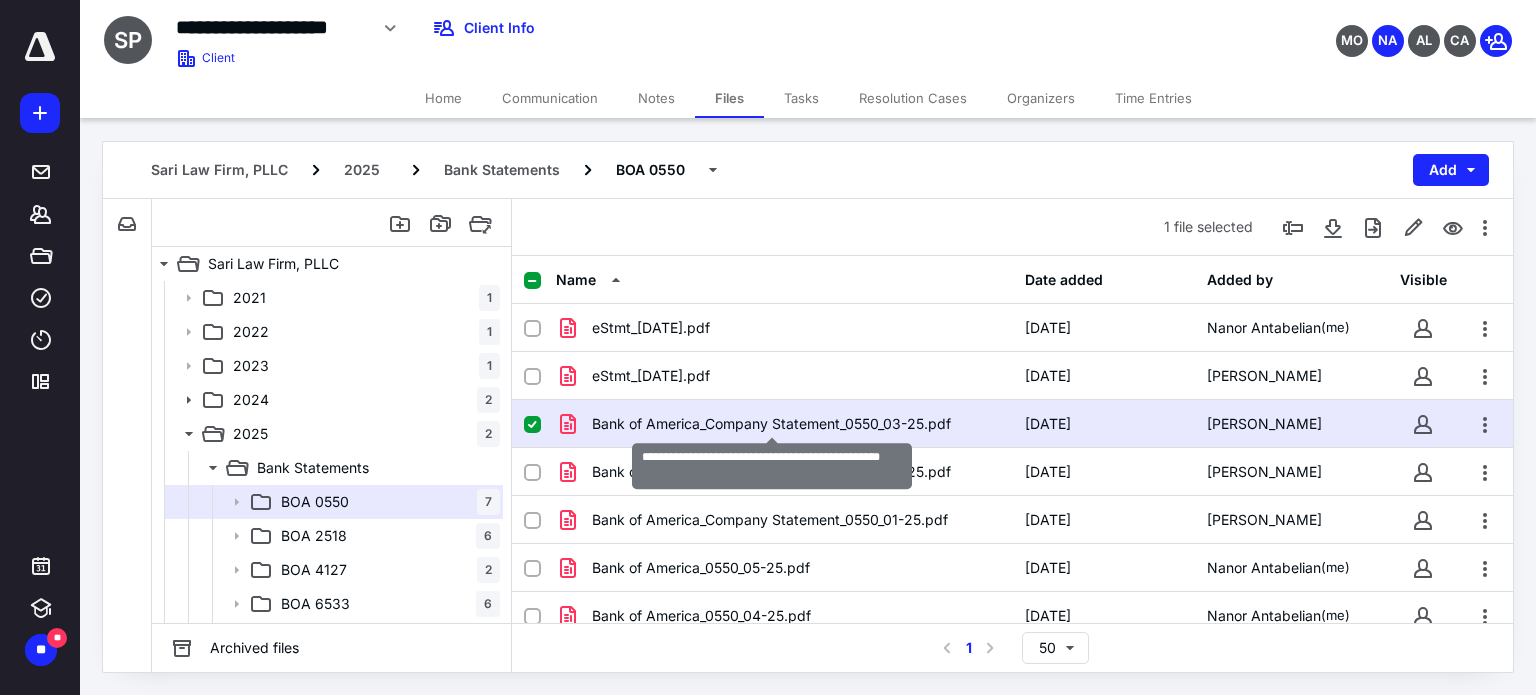 click on "Bank of America_Company Statement_0550_03-25.pdf" at bounding box center [771, 424] 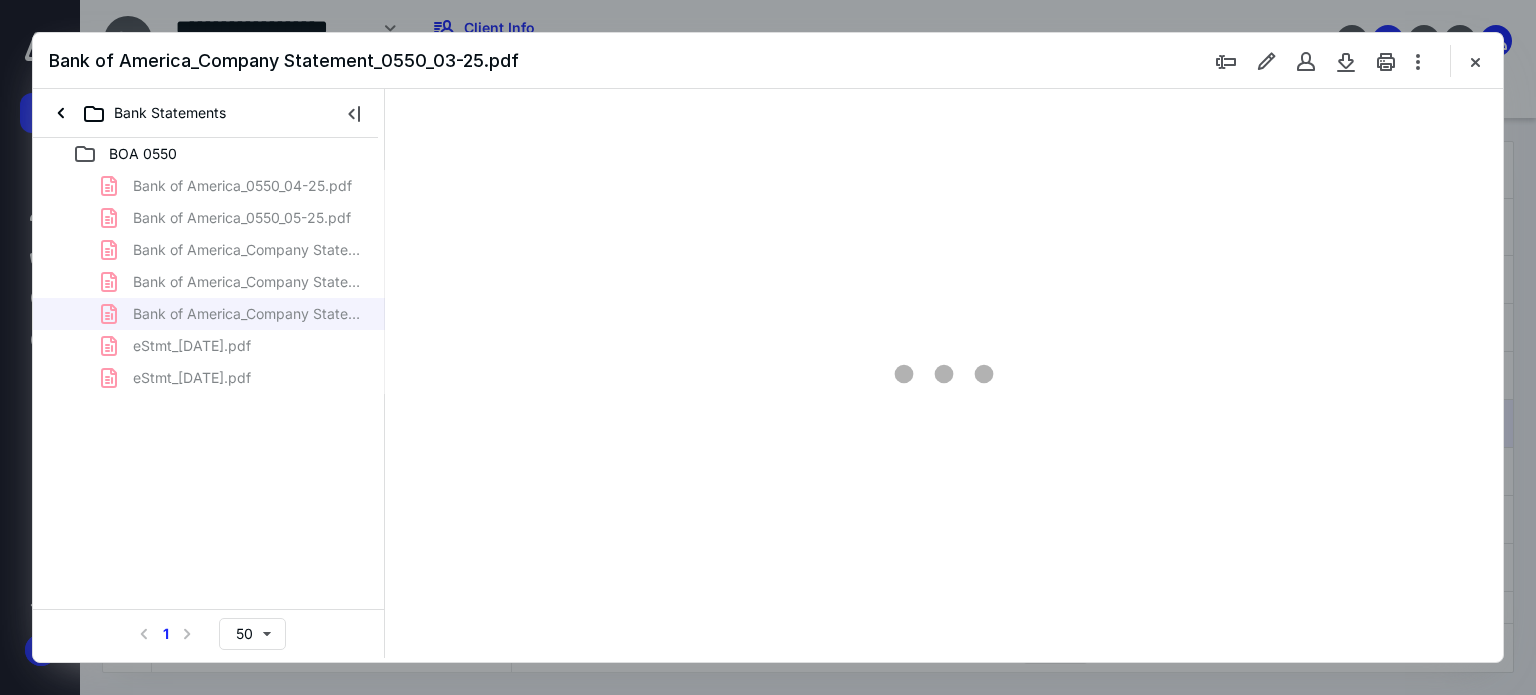 scroll, scrollTop: 0, scrollLeft: 0, axis: both 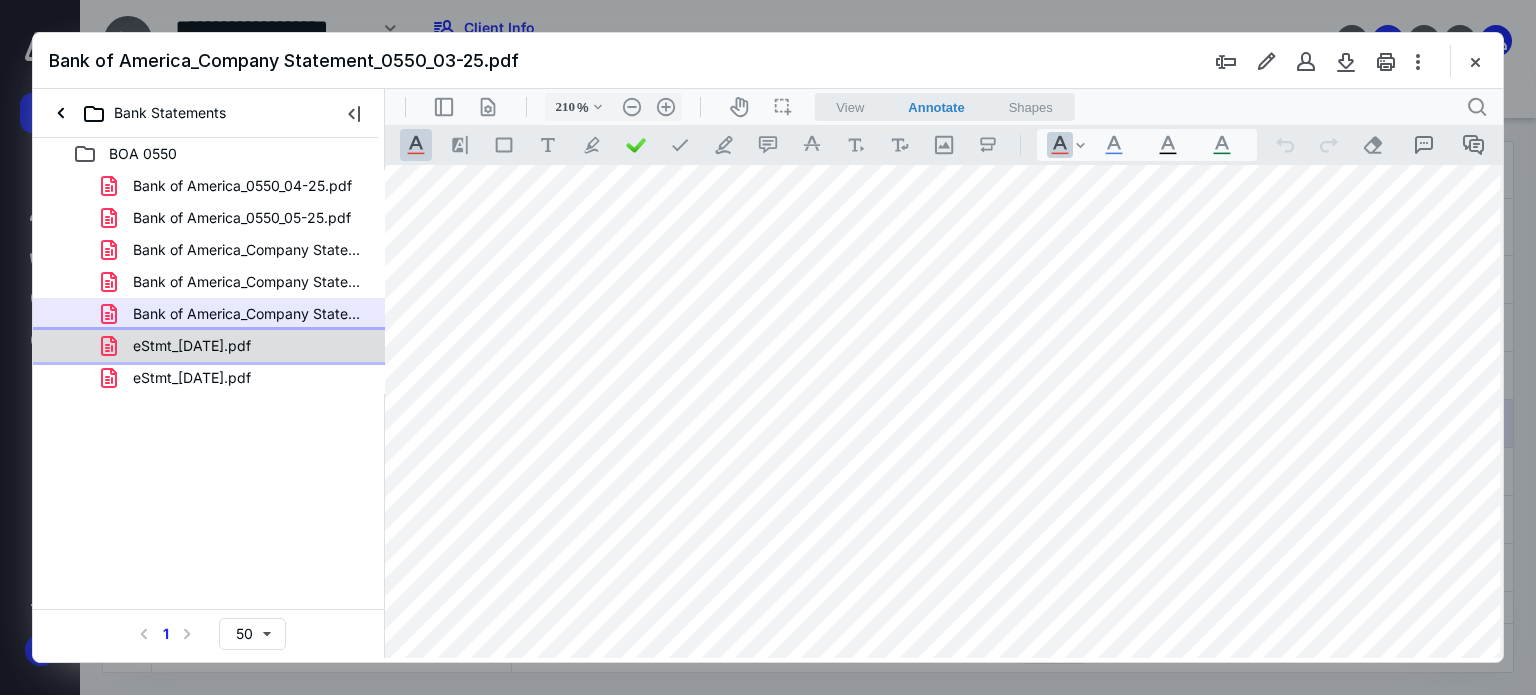 click on "eStmt_[DATE].pdf" at bounding box center [192, 346] 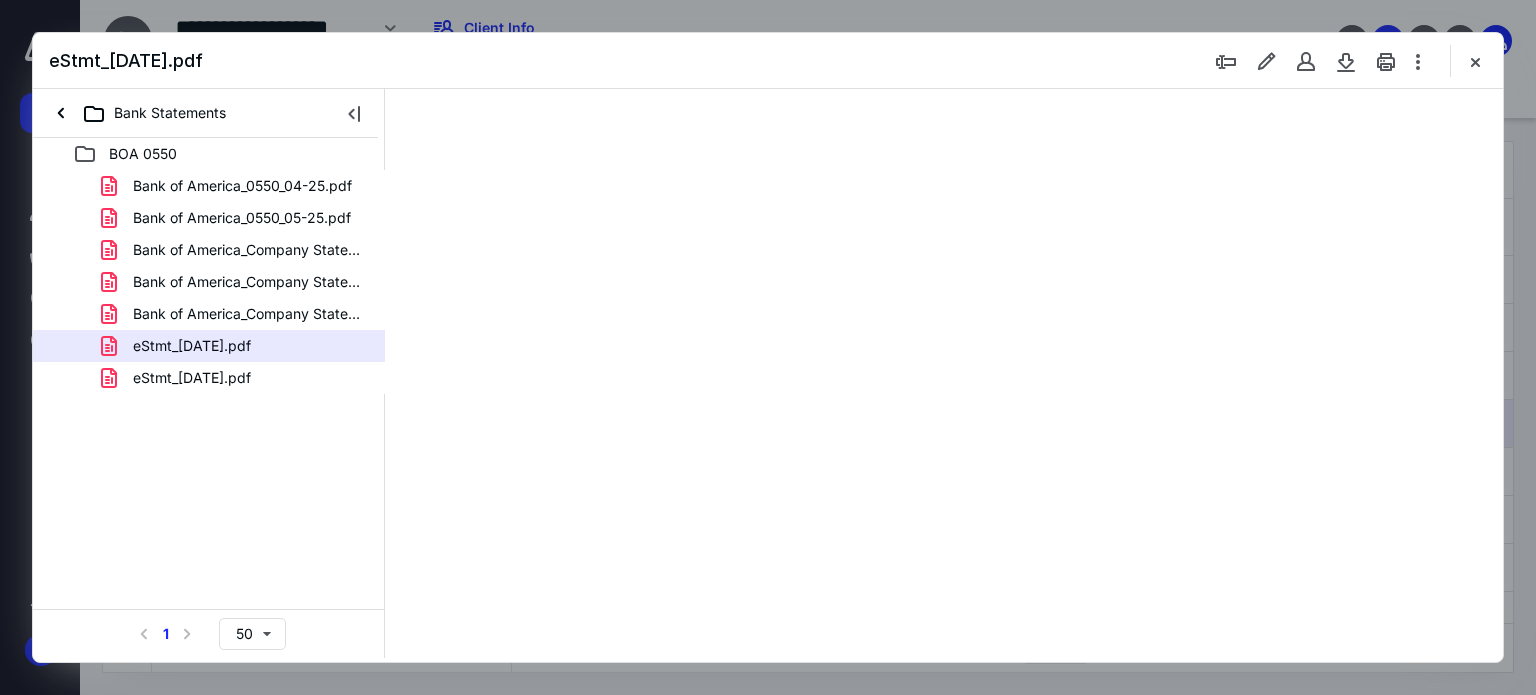 scroll, scrollTop: 0, scrollLeft: 0, axis: both 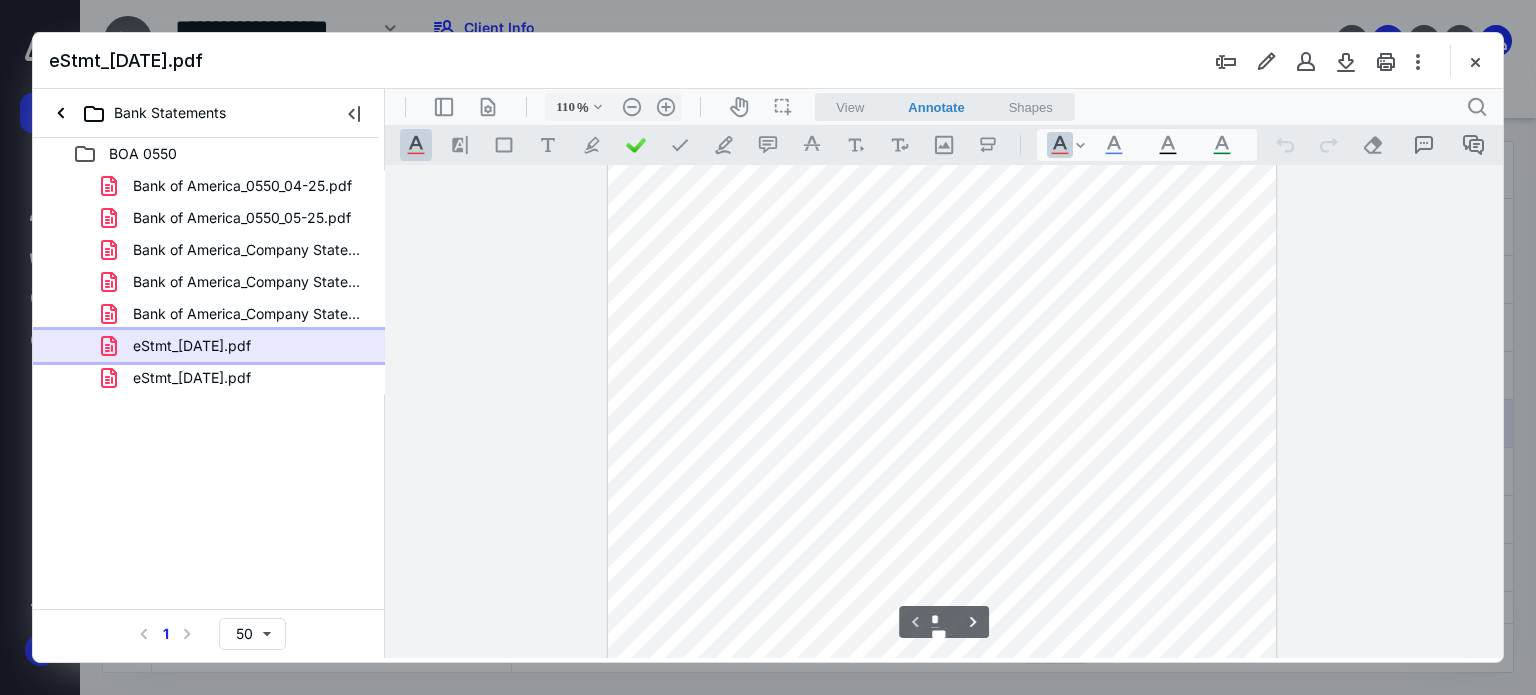 type on "135" 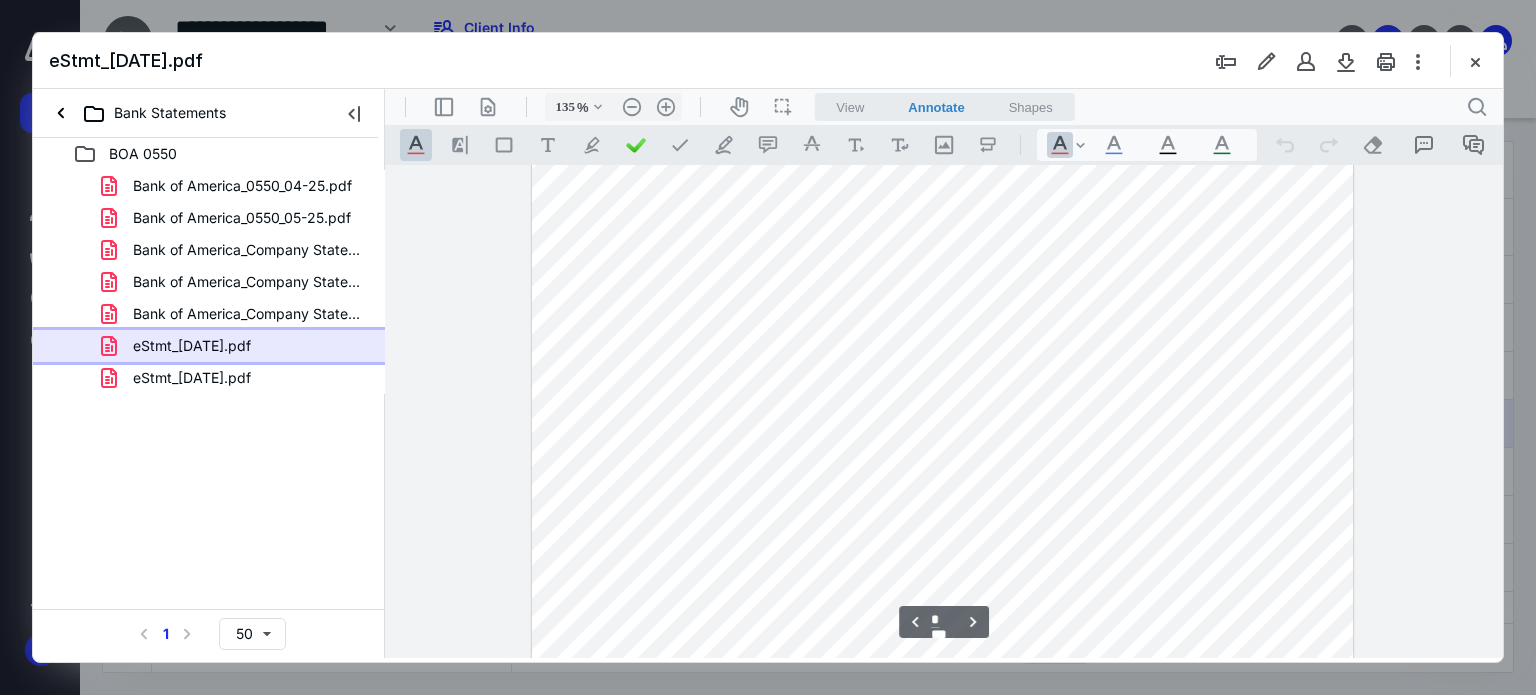 scroll, scrollTop: 2358, scrollLeft: 0, axis: vertical 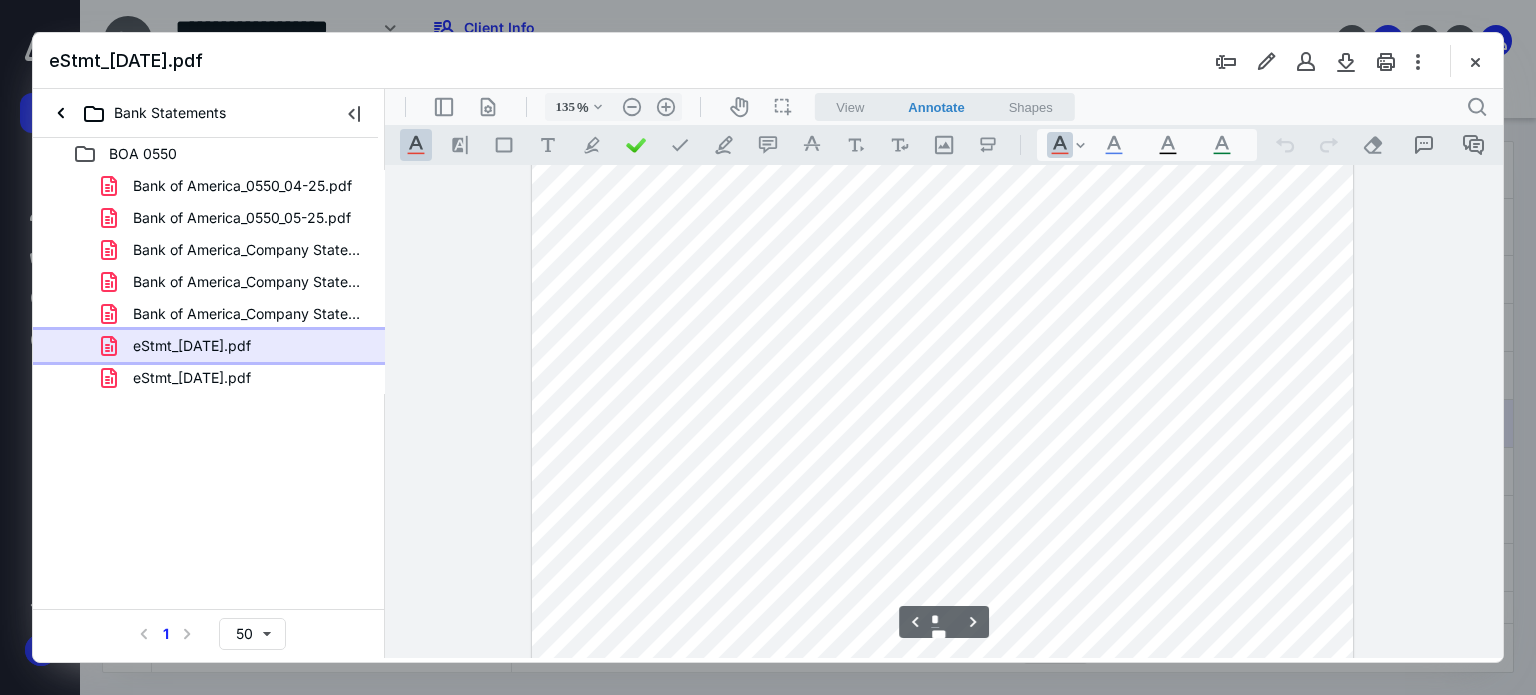 type on "*" 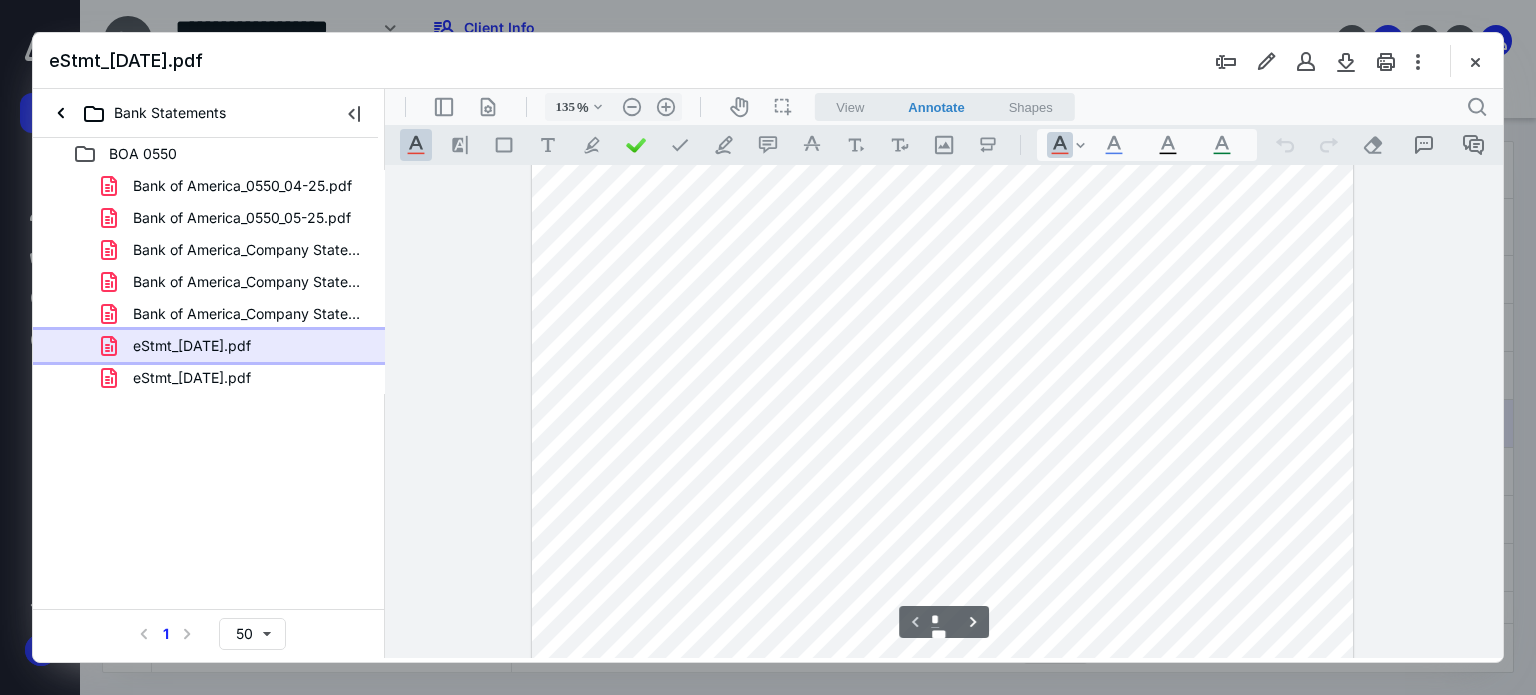 scroll, scrollTop: 0, scrollLeft: 0, axis: both 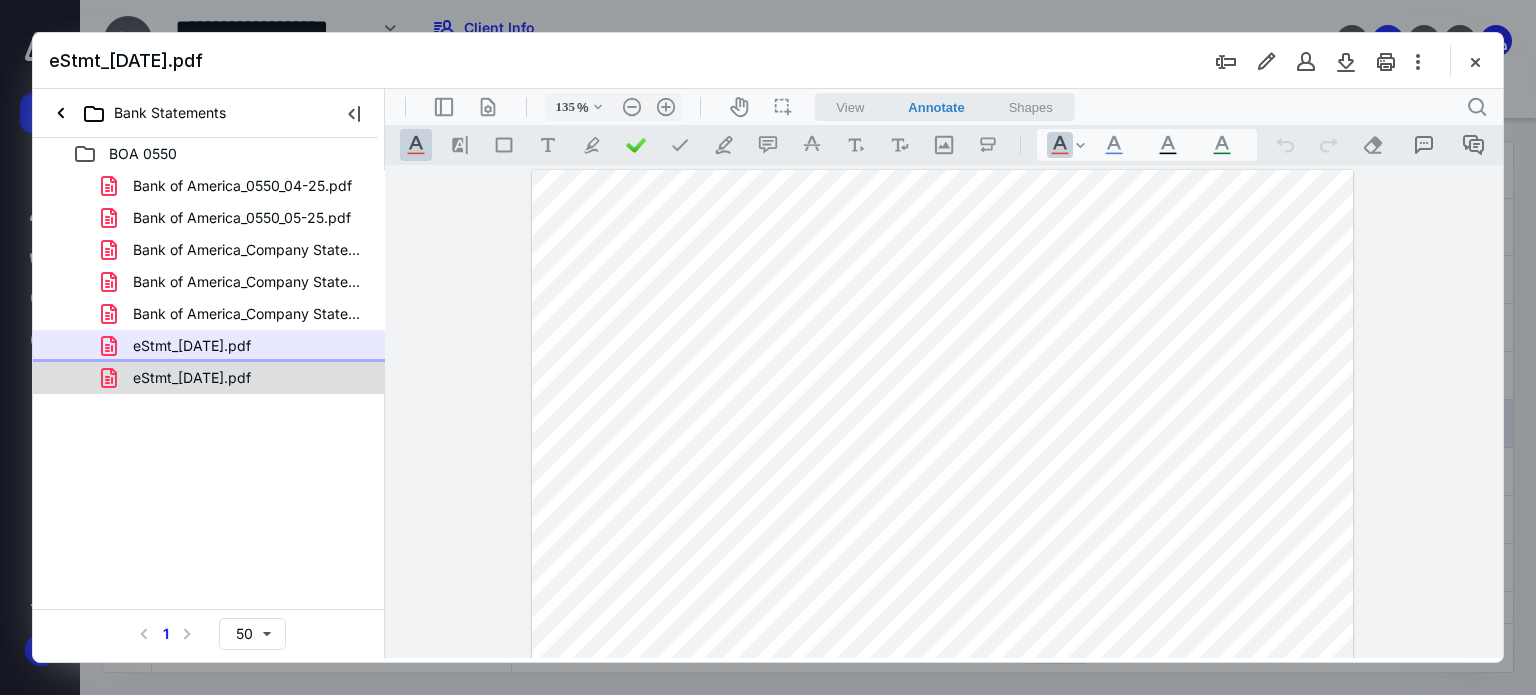 click on "eStmt_[DATE].pdf" at bounding box center [192, 378] 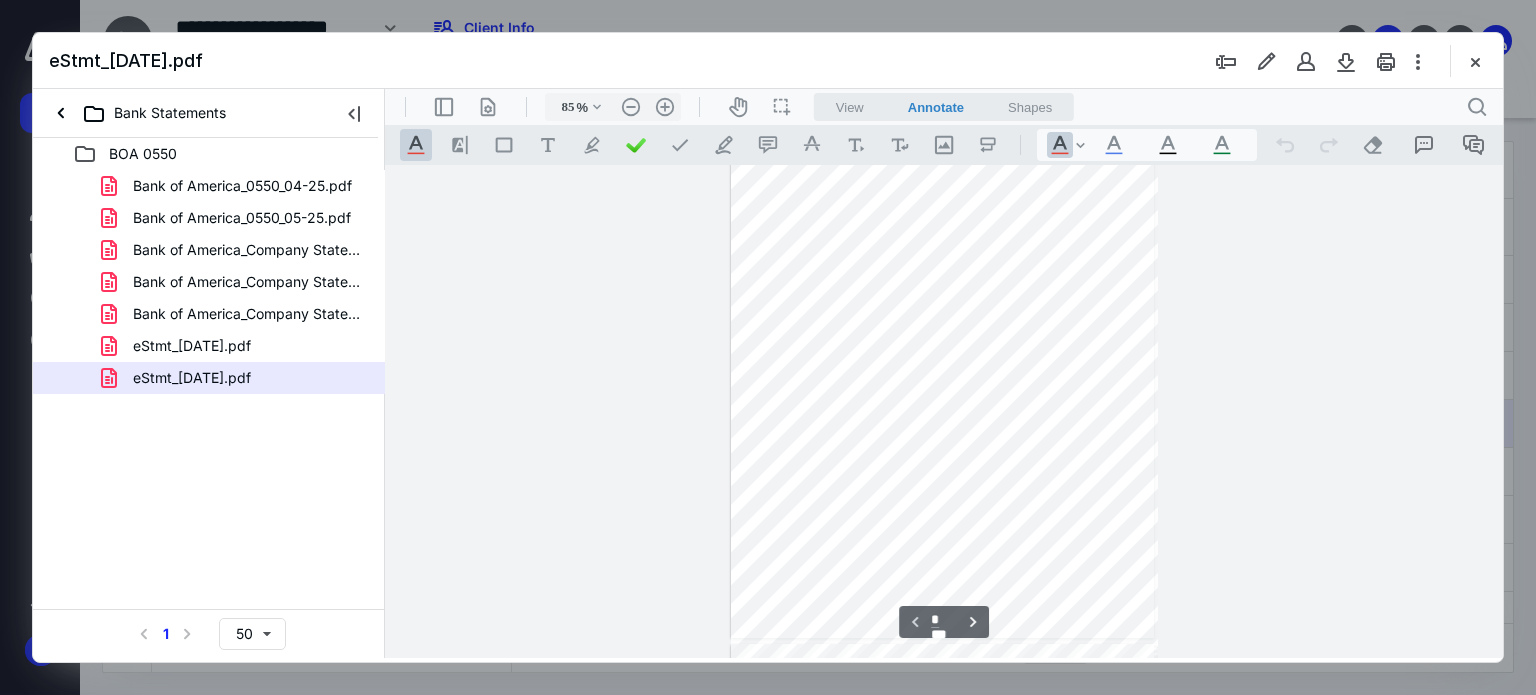 scroll, scrollTop: 186, scrollLeft: 0, axis: vertical 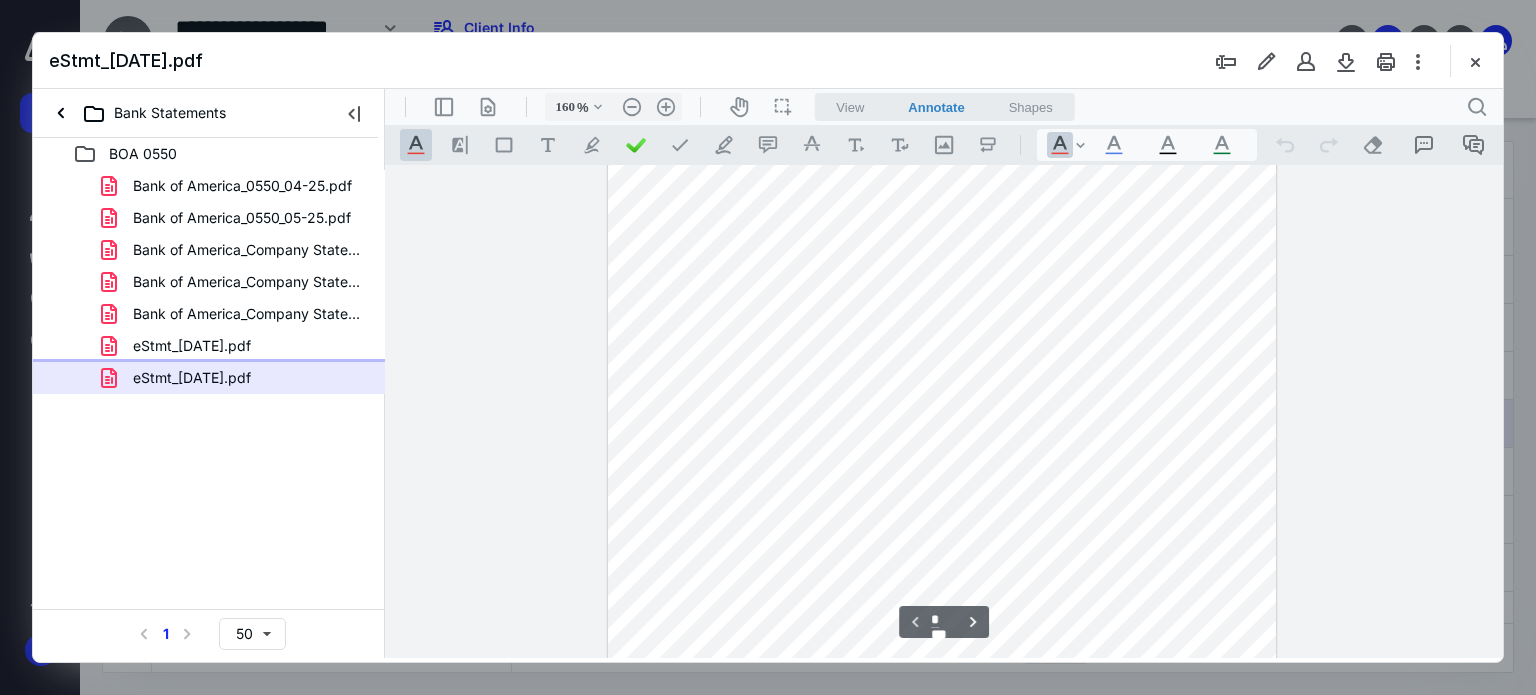 type on "210" 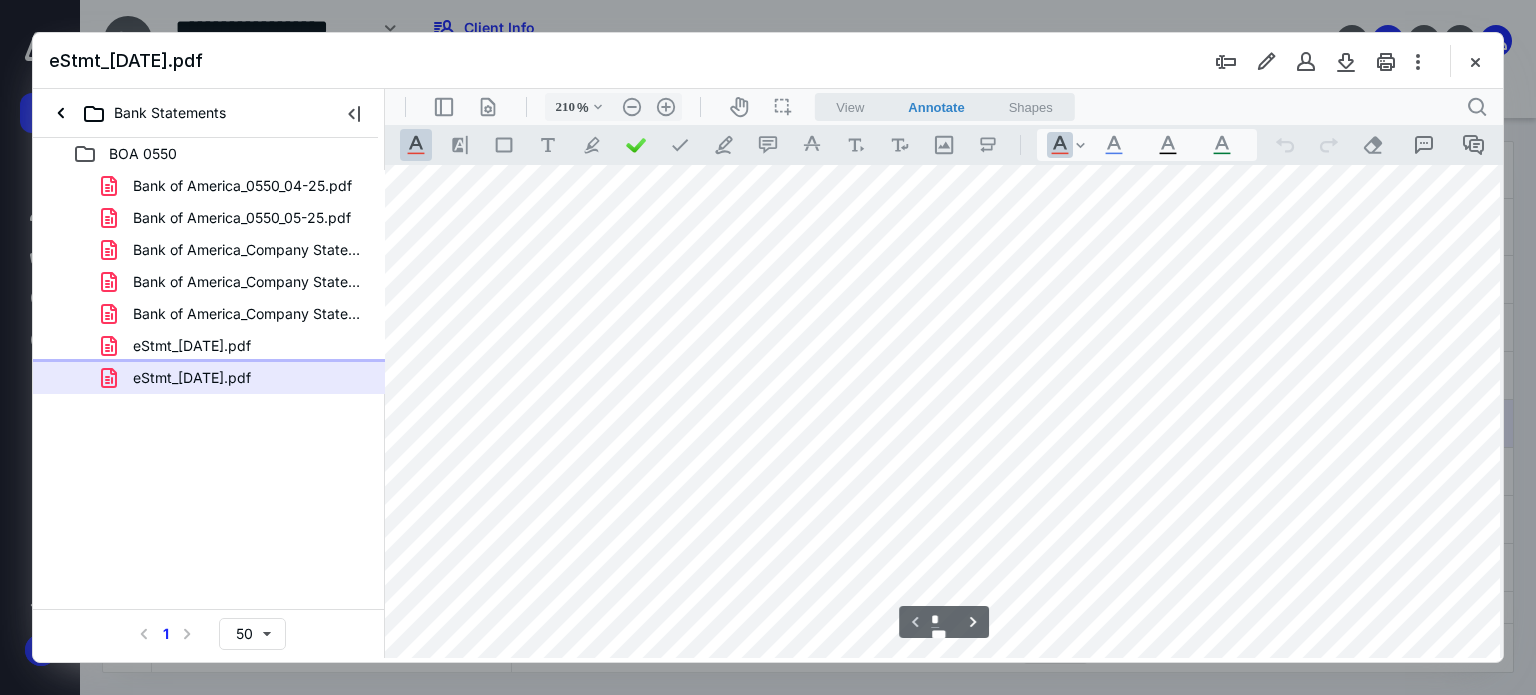 scroll, scrollTop: 284, scrollLeft: 135, axis: both 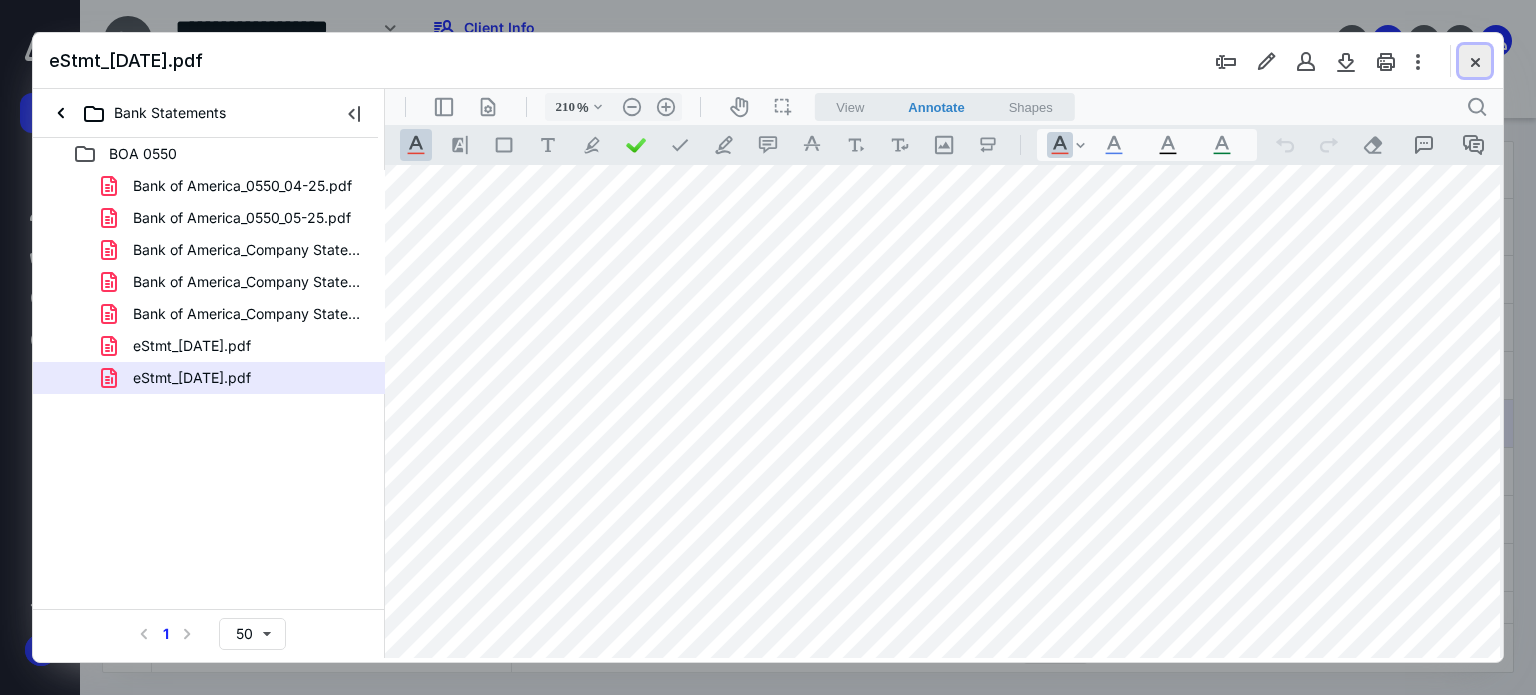 click at bounding box center (1475, 61) 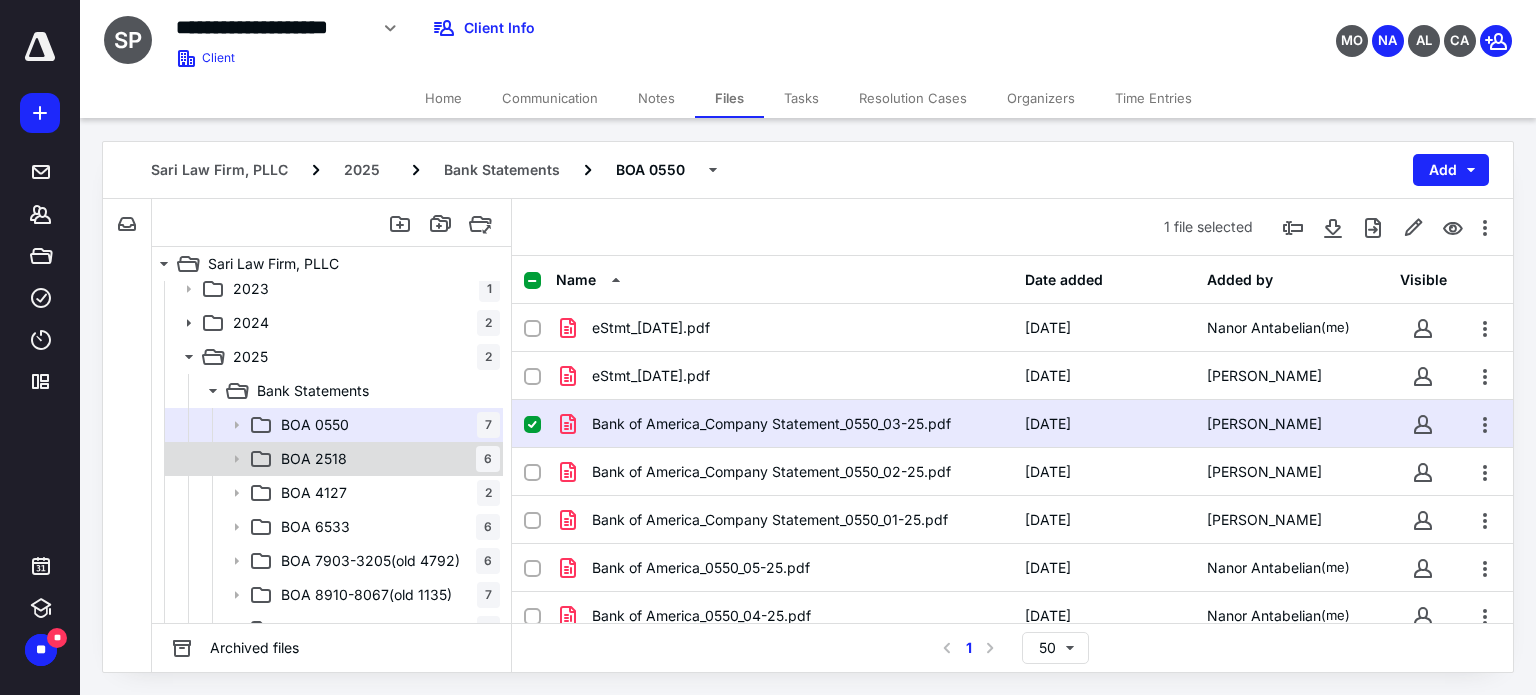 scroll, scrollTop: 200, scrollLeft: 0, axis: vertical 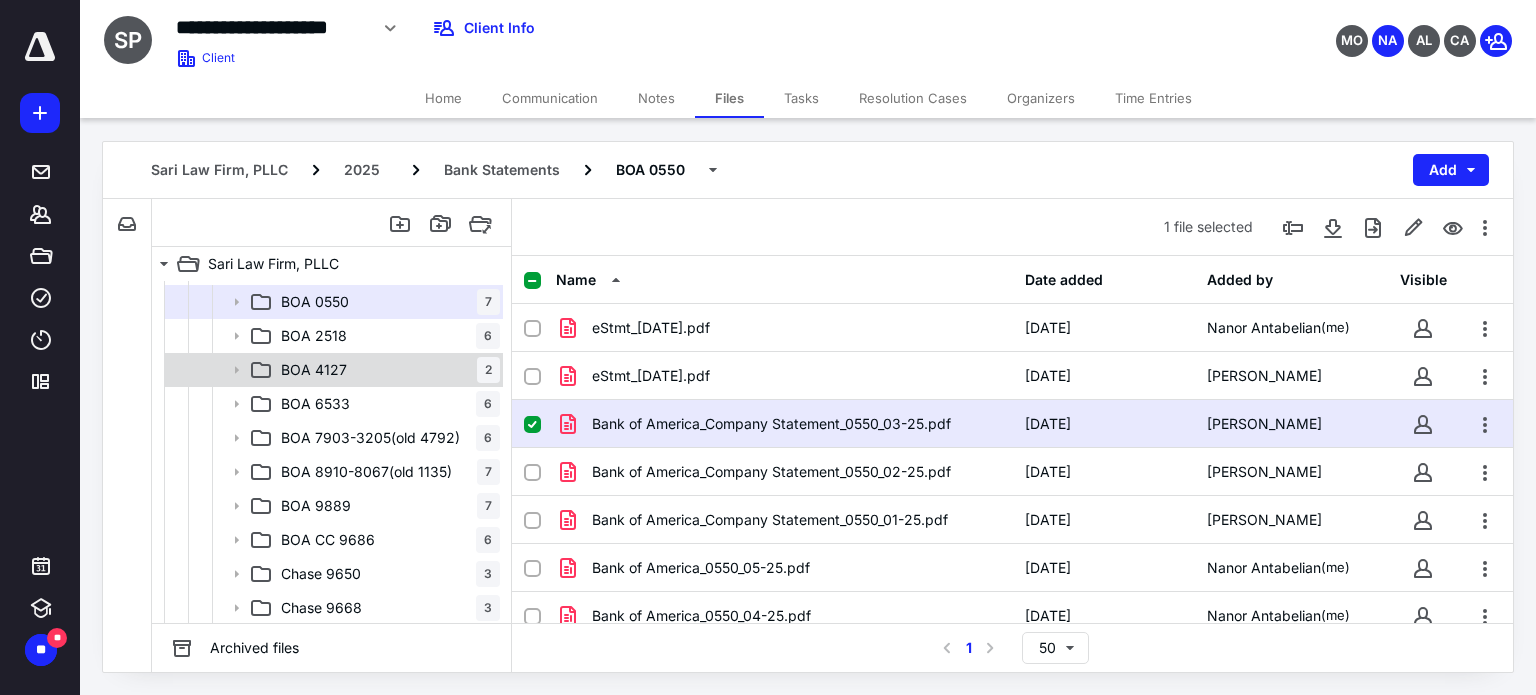 click on "BOA 4127 2" at bounding box center (386, 370) 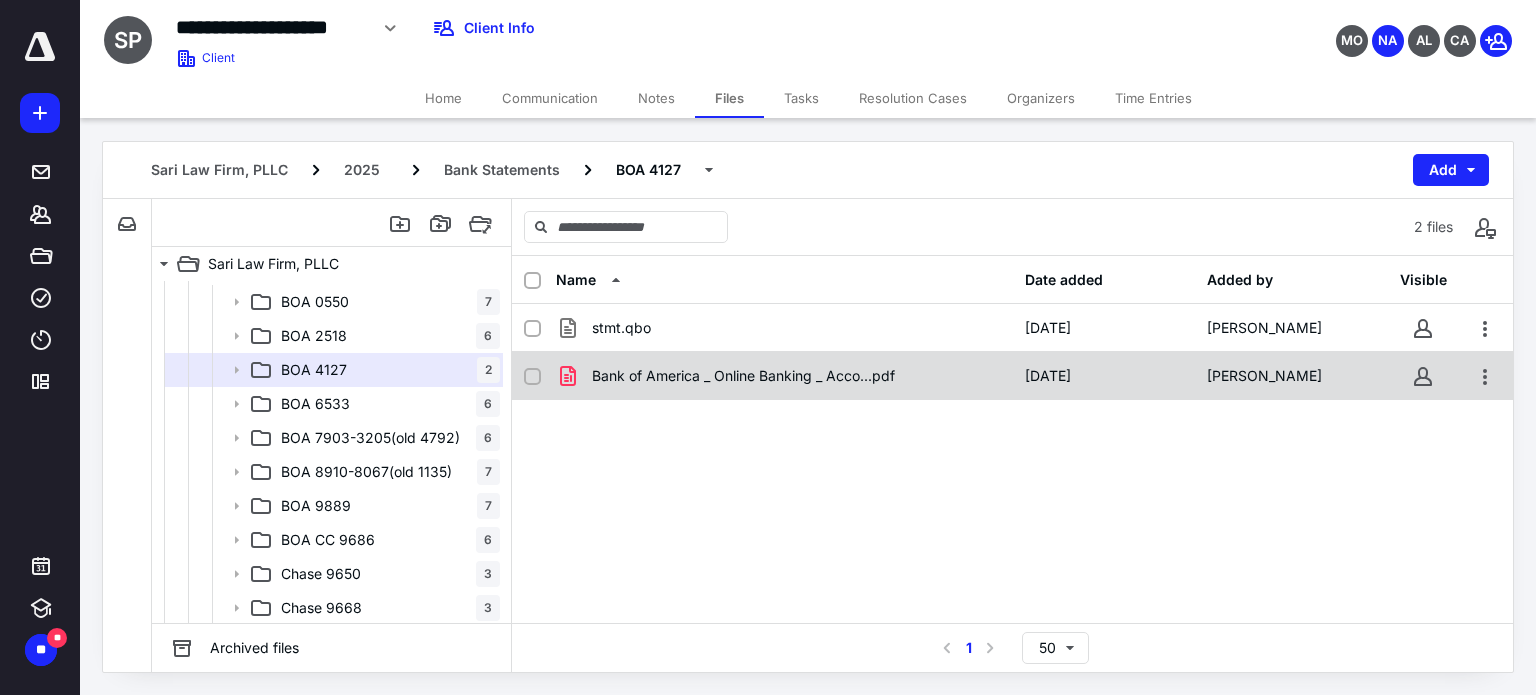 click on "Bank of America _ Online Banking _ Acco...pdf" at bounding box center (784, 376) 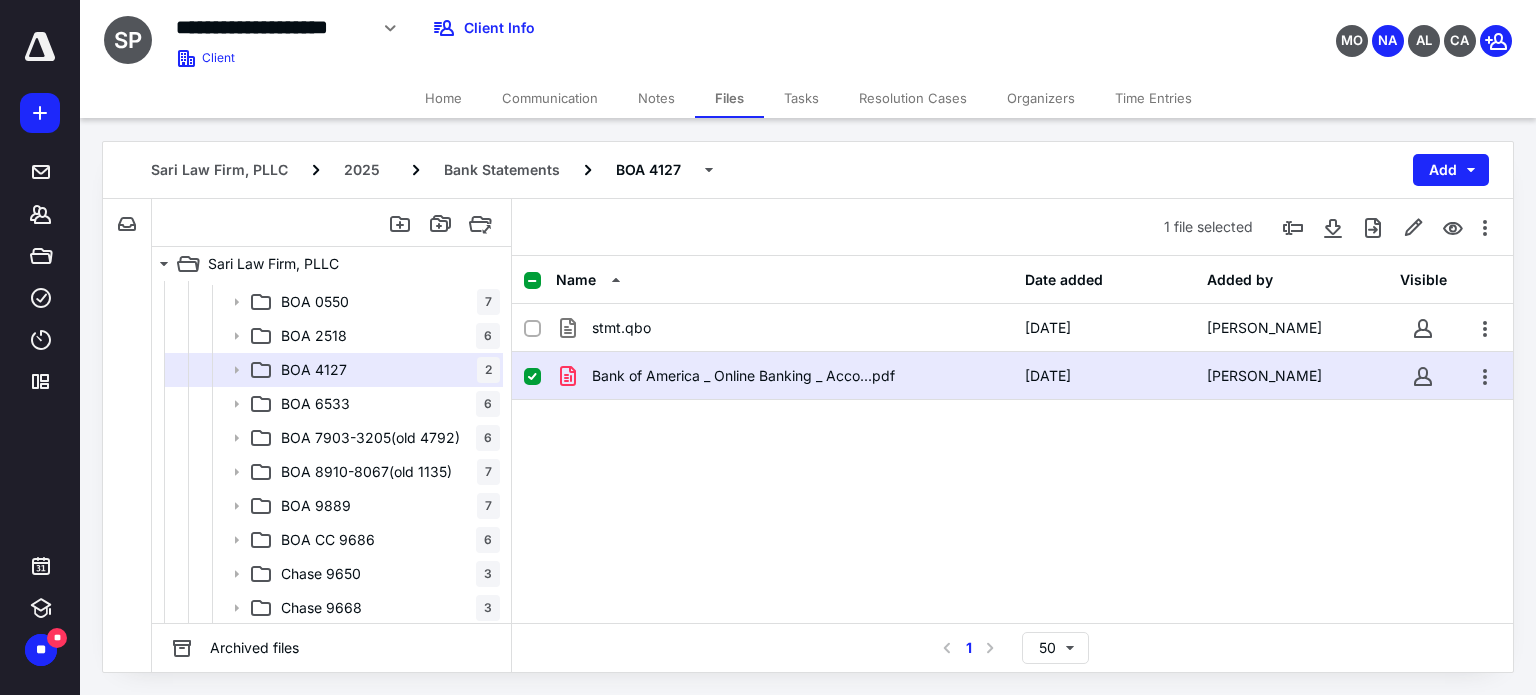 click on "Bank of America _ Online Banking _ Acco...pdf" at bounding box center (784, 376) 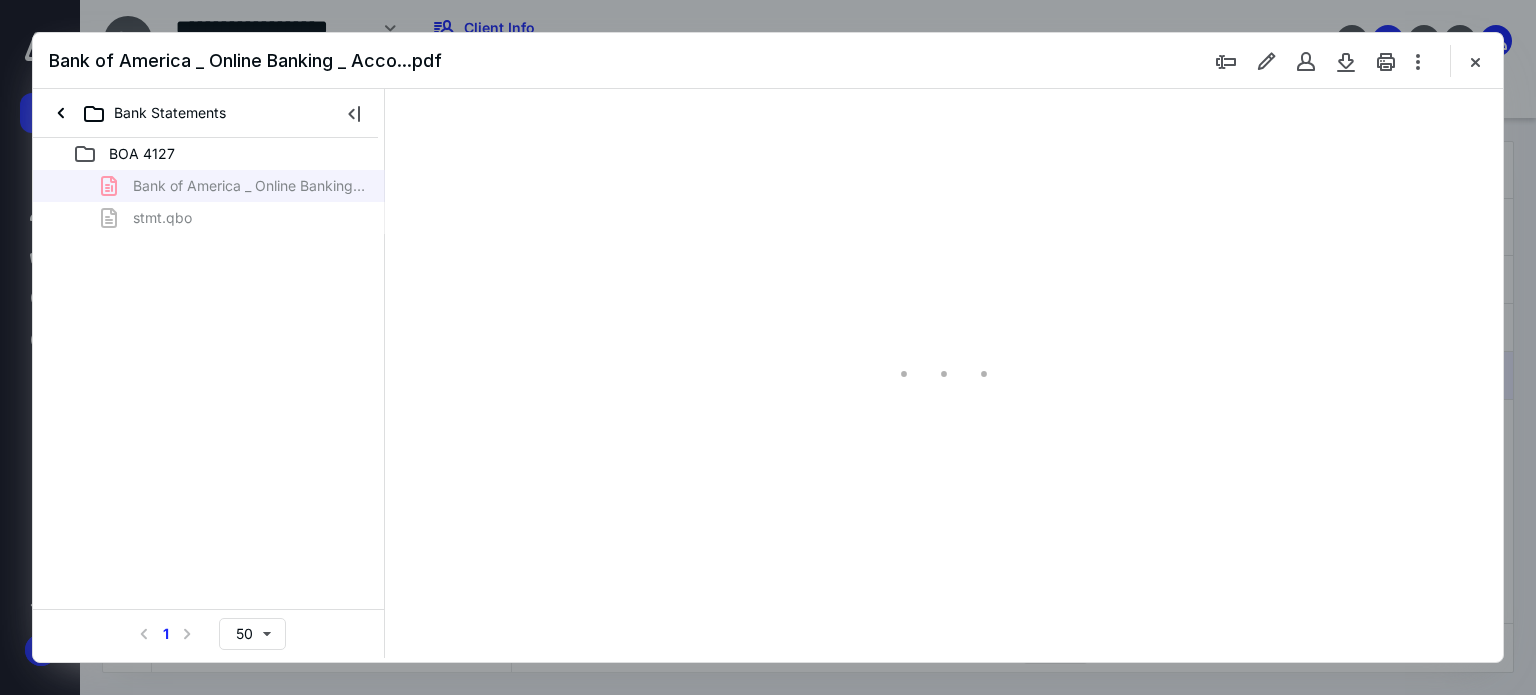 scroll, scrollTop: 0, scrollLeft: 0, axis: both 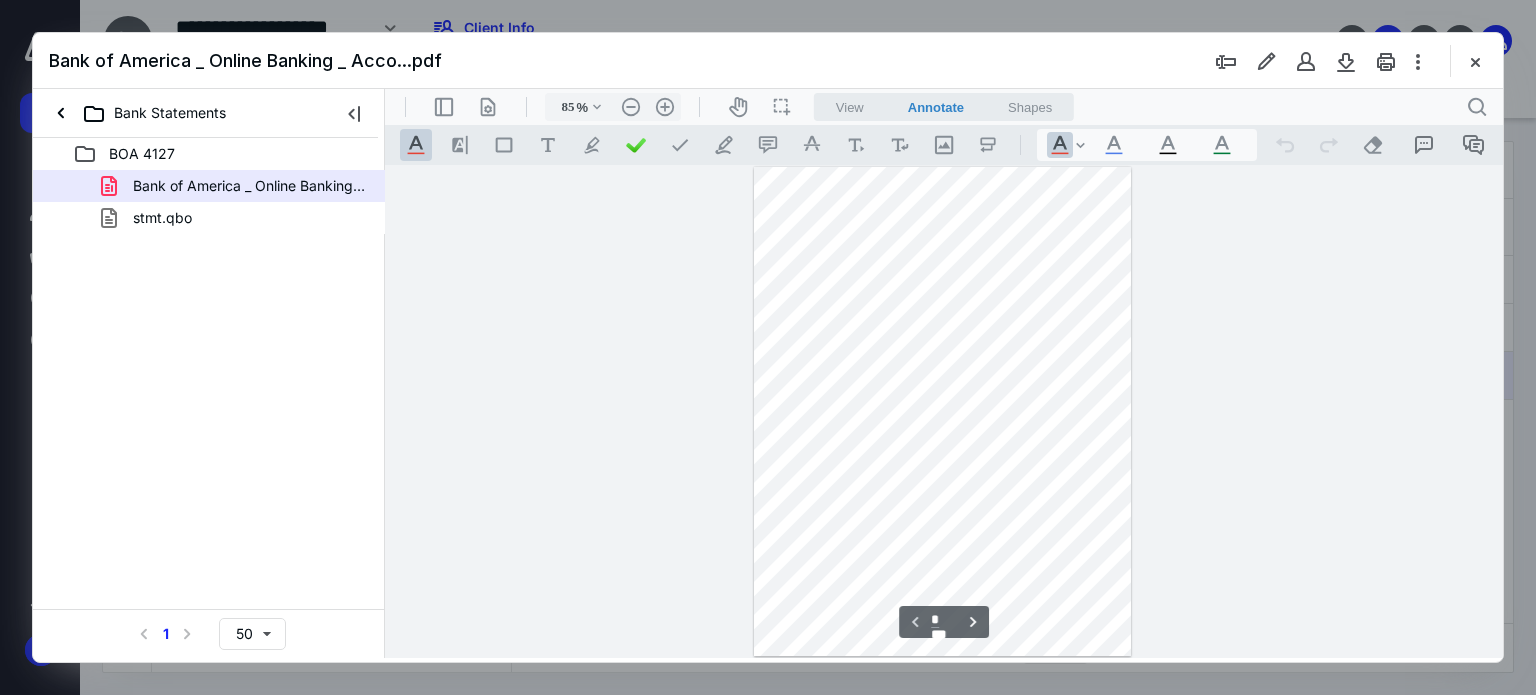 type on "110" 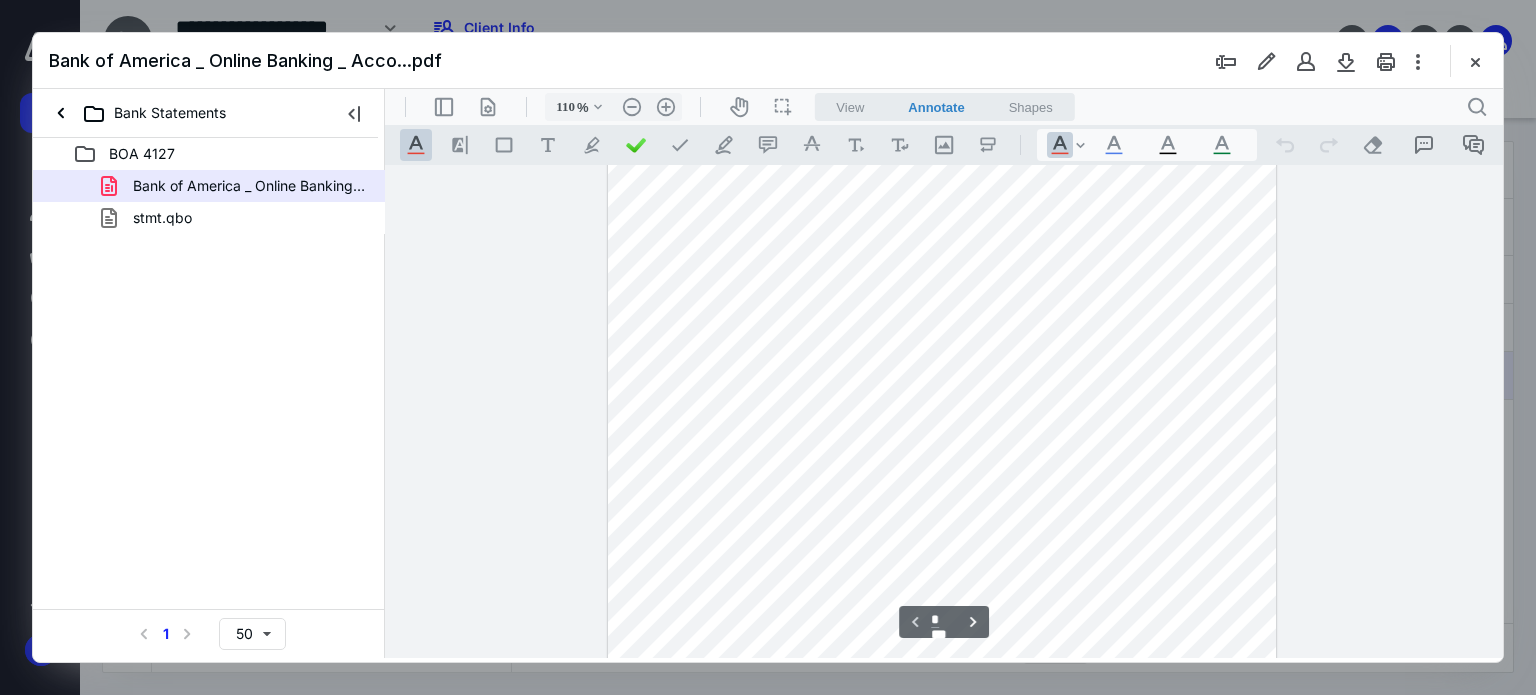 scroll, scrollTop: 0, scrollLeft: 0, axis: both 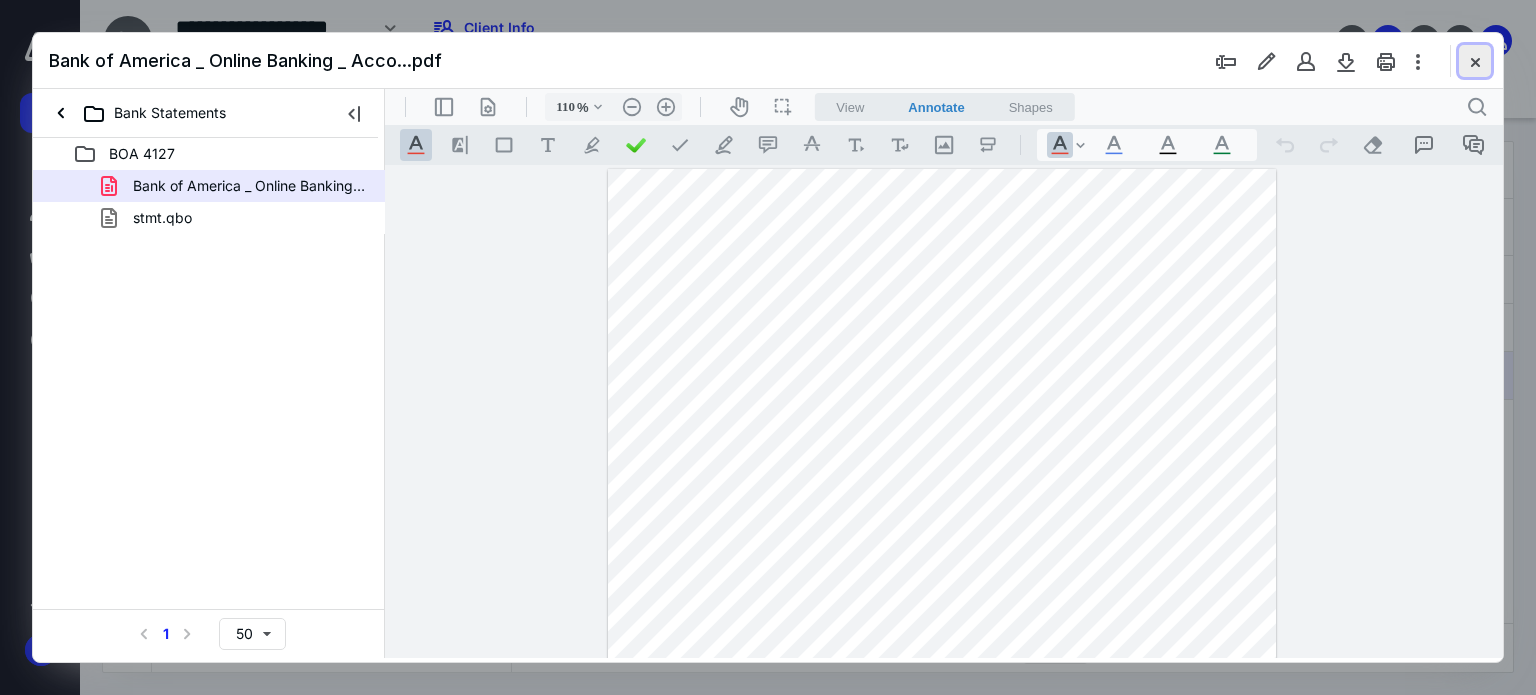 click at bounding box center [1475, 61] 